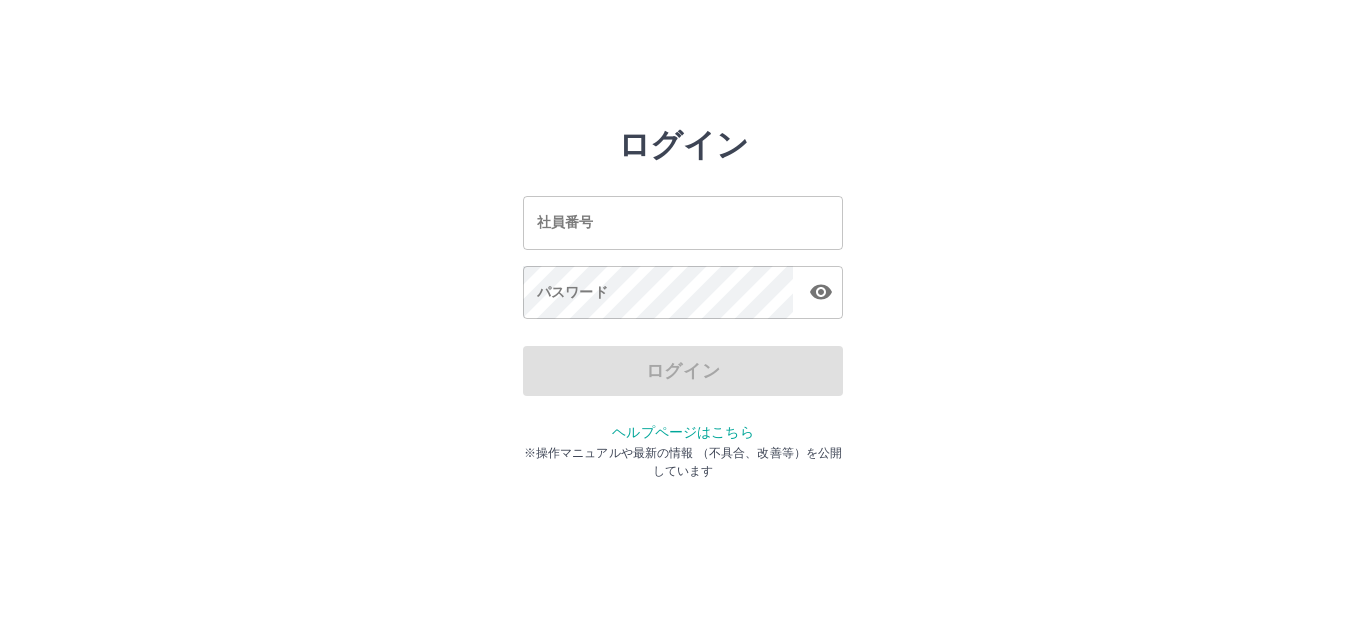 scroll, scrollTop: 0, scrollLeft: 0, axis: both 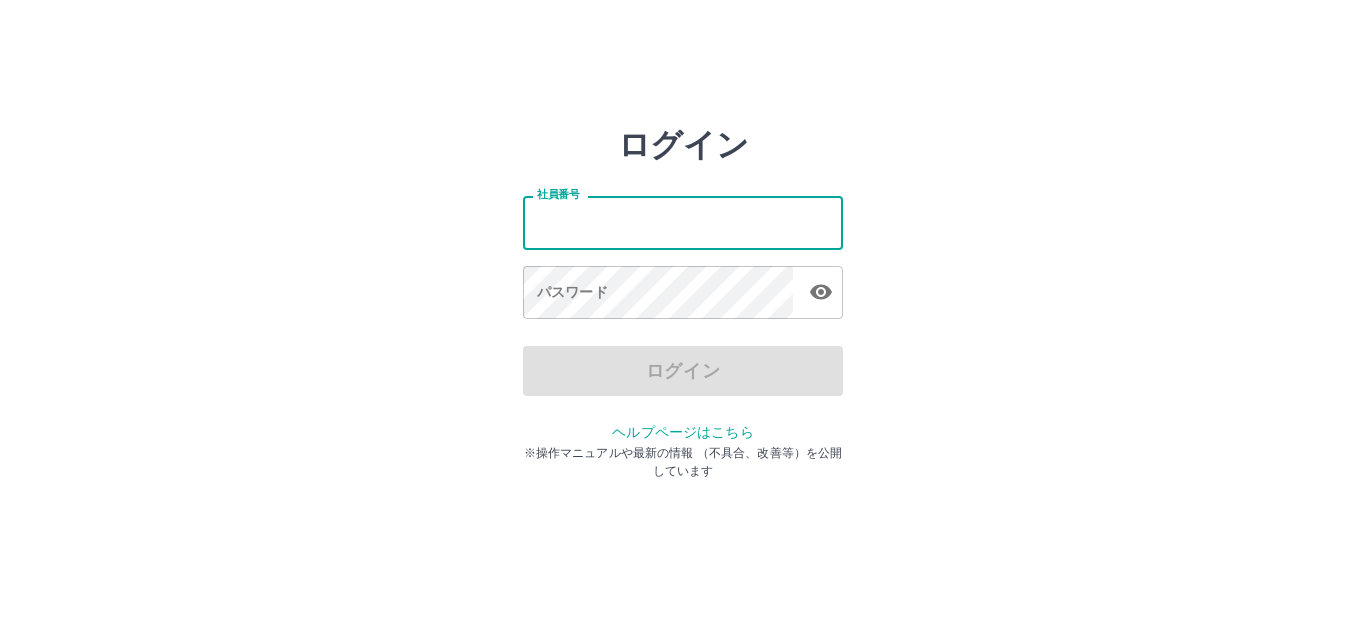 click on "社員番号" at bounding box center (683, 222) 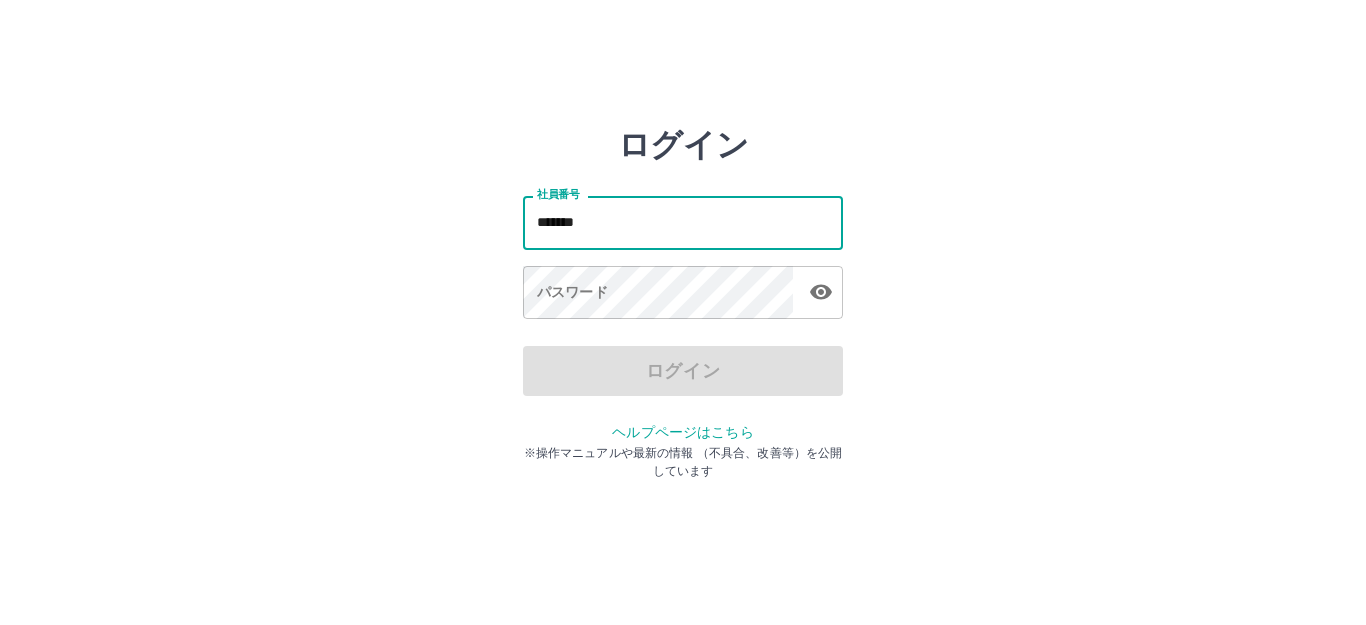 type on "*******" 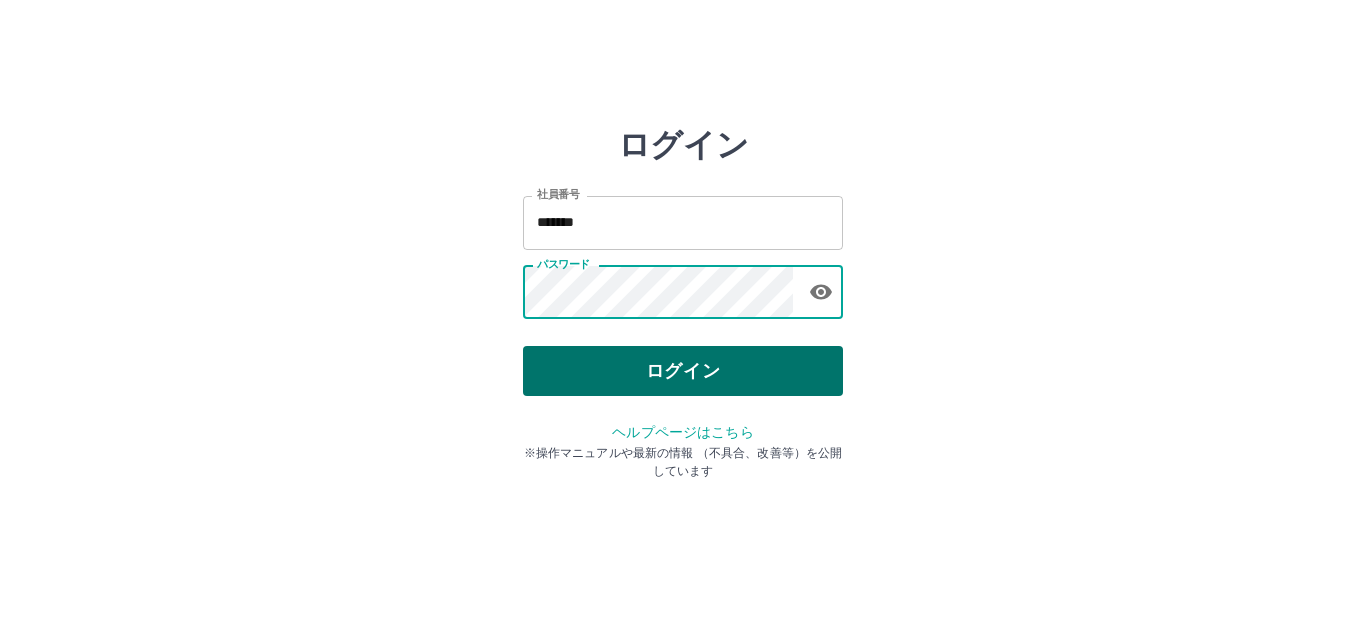 click on "ログイン" at bounding box center (683, 371) 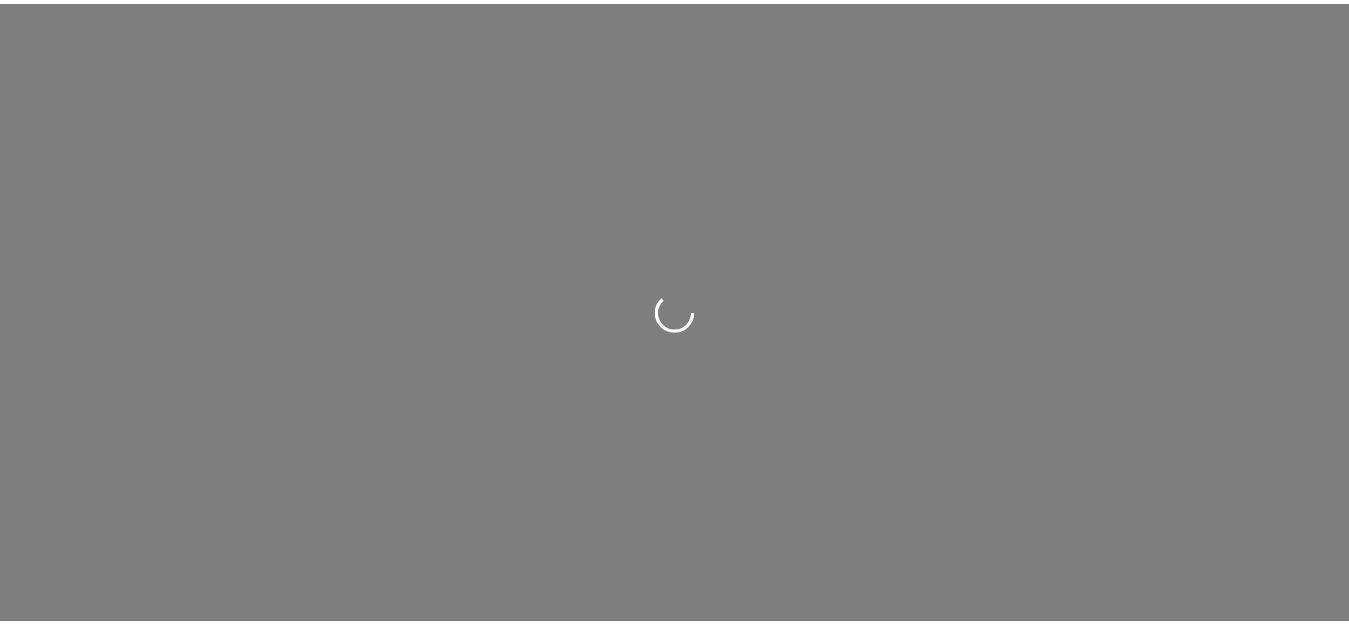 scroll, scrollTop: 0, scrollLeft: 0, axis: both 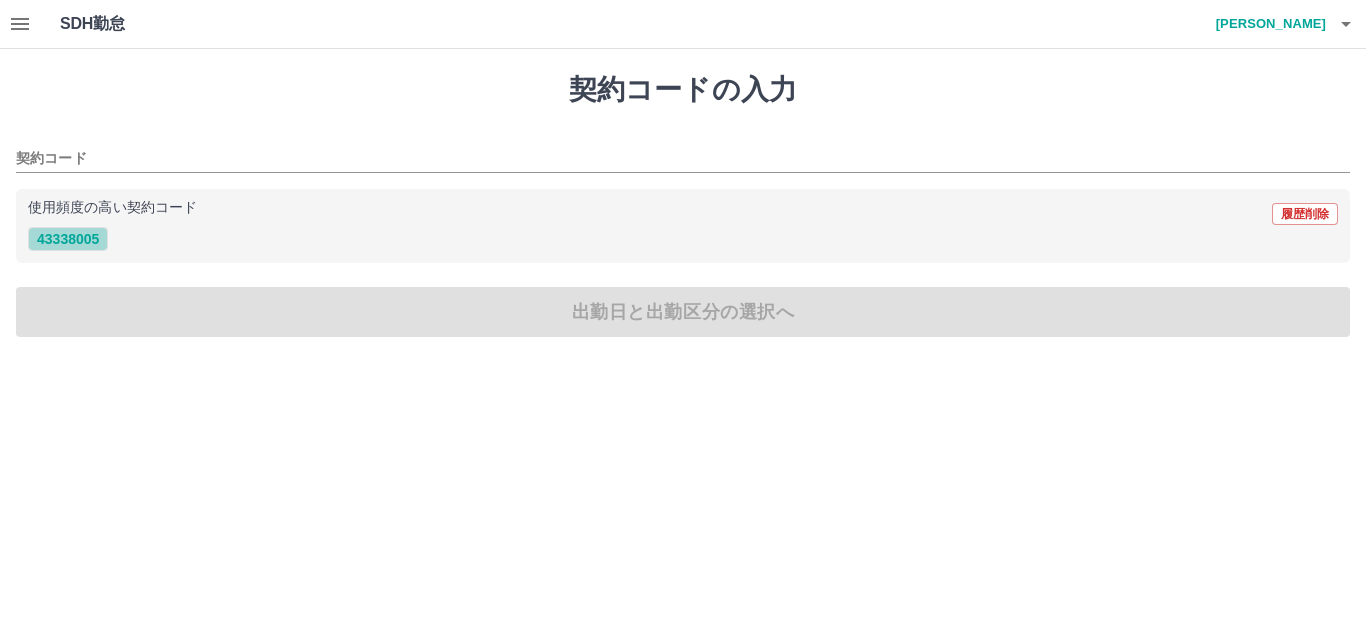 click on "43338005" at bounding box center [68, 239] 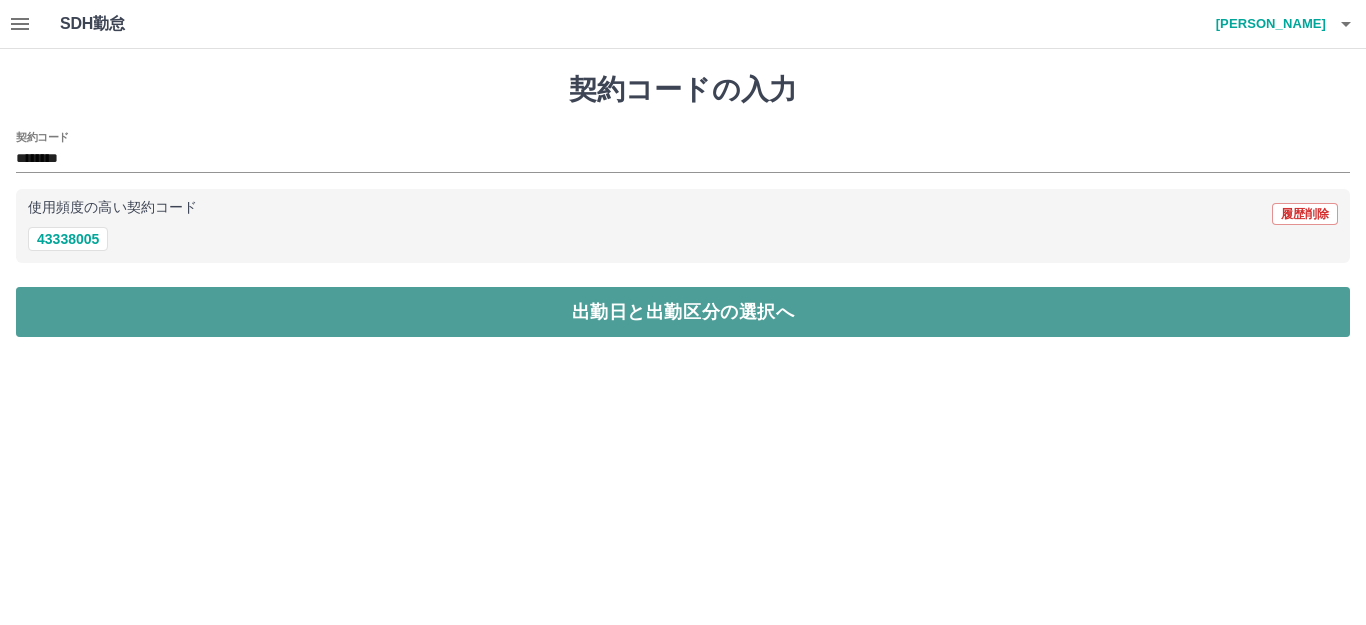 click on "出勤日と出勤区分の選択へ" at bounding box center (683, 312) 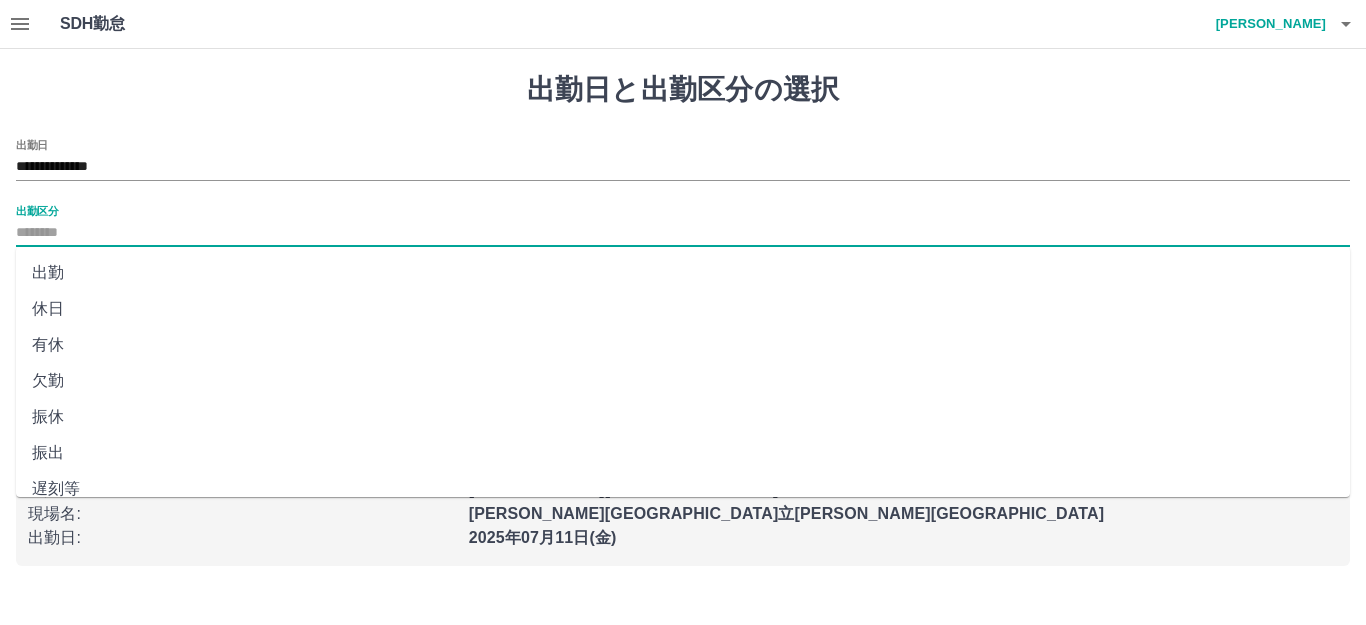 click on "出勤区分" at bounding box center [683, 233] 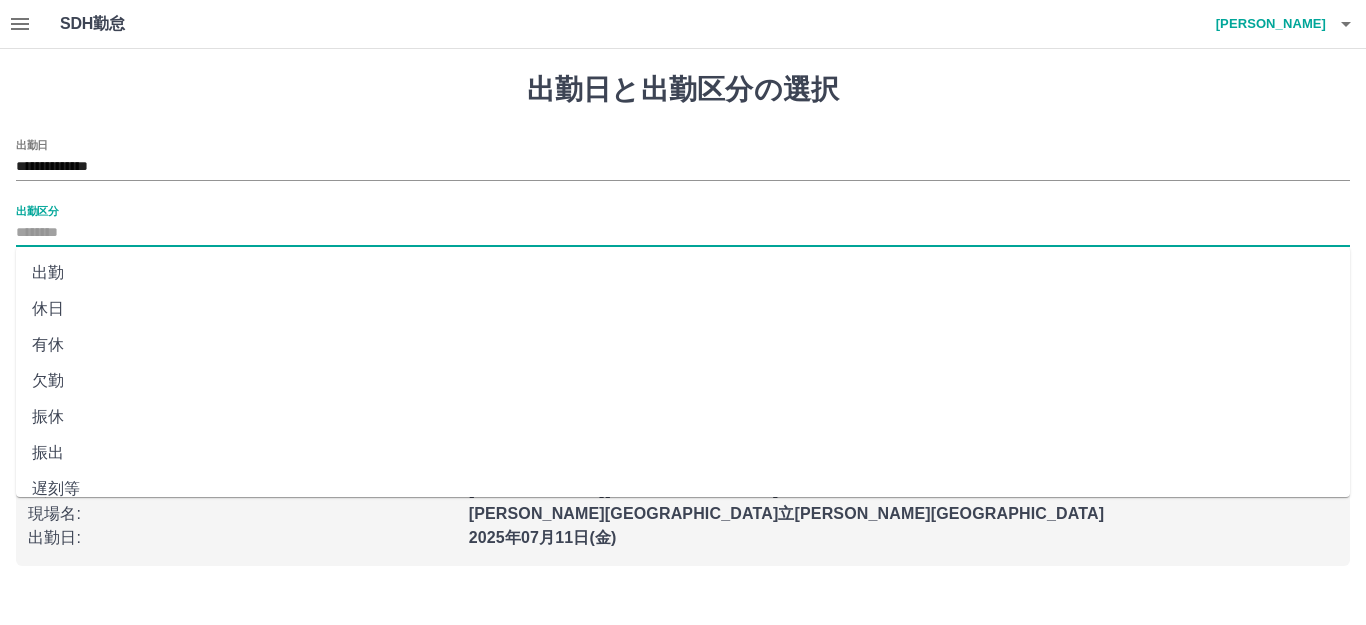 click on "出勤" at bounding box center [683, 273] 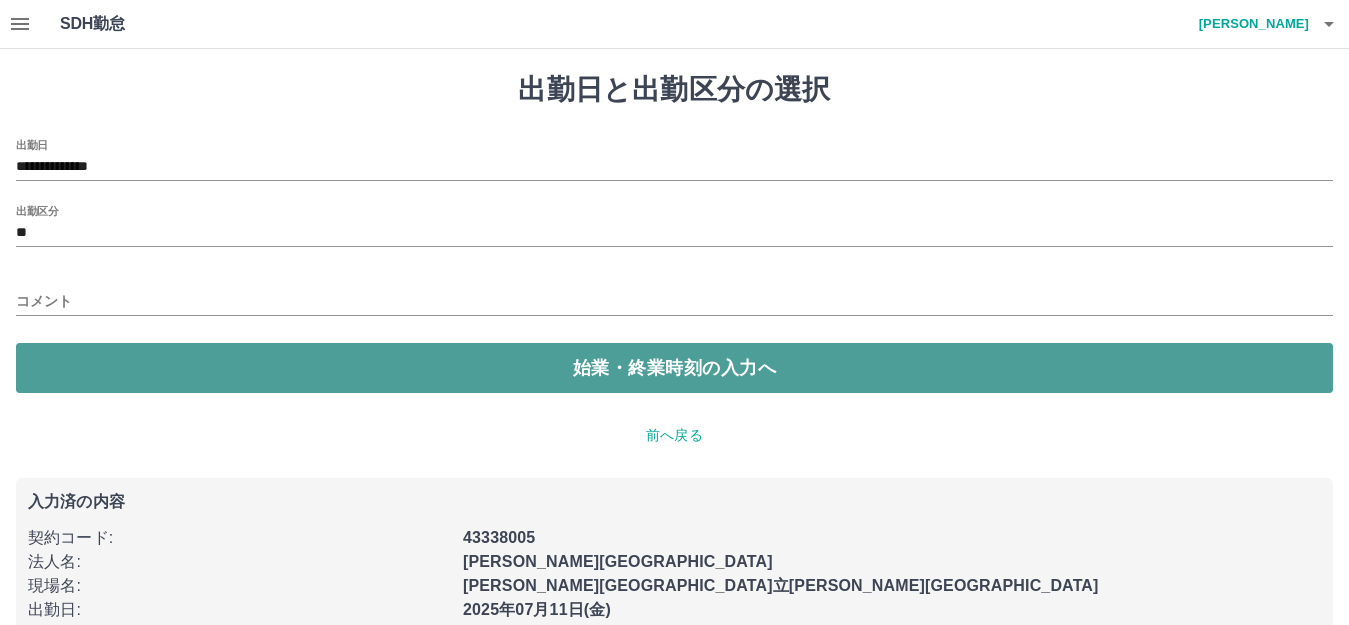 click on "始業・終業時刻の入力へ" at bounding box center (674, 368) 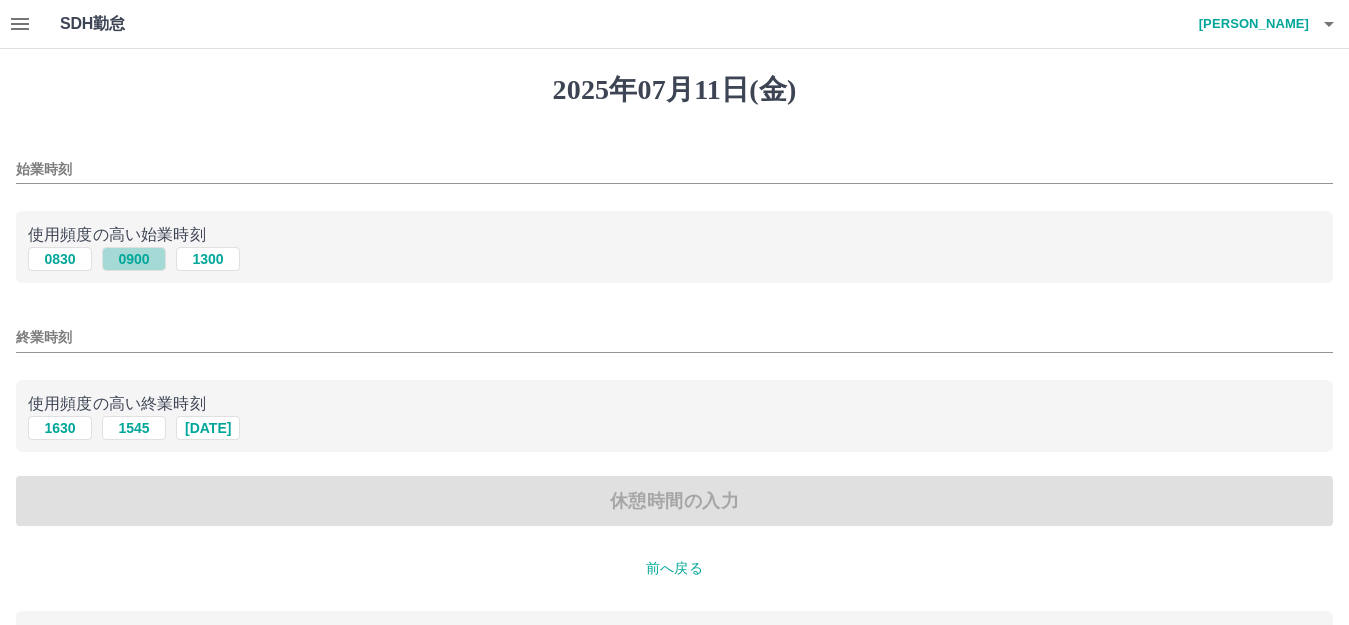 click on "0900" at bounding box center (134, 259) 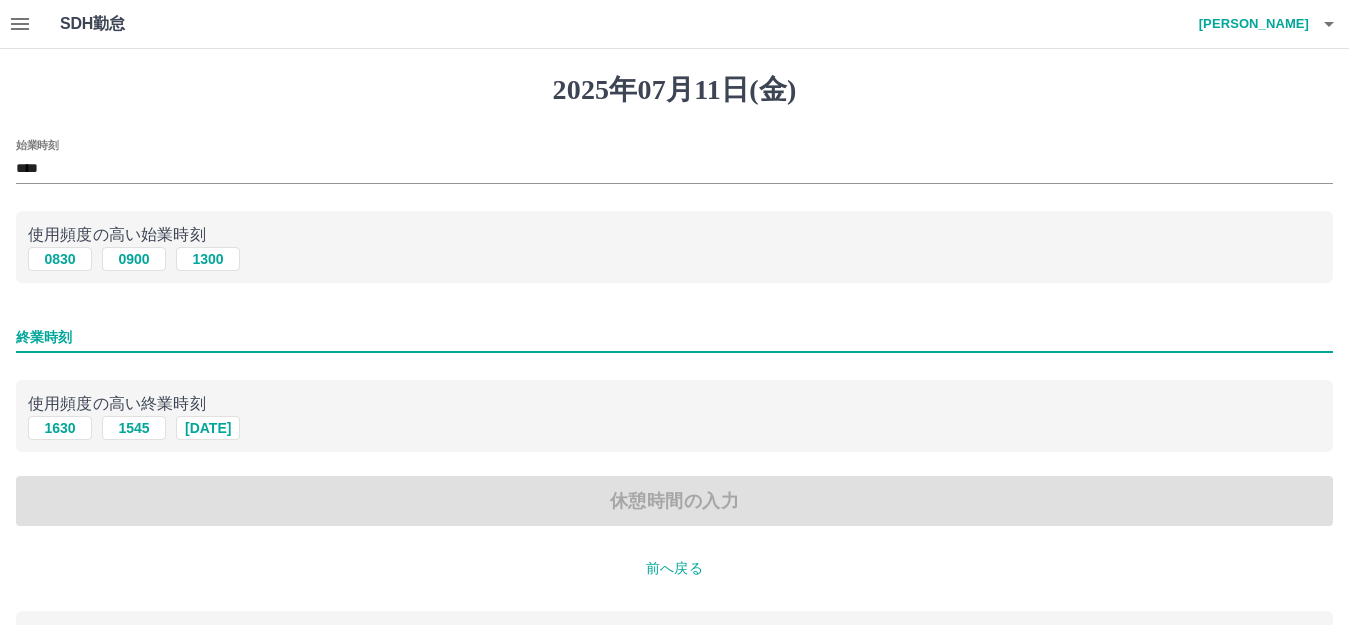 click on "終業時刻" at bounding box center (674, 337) 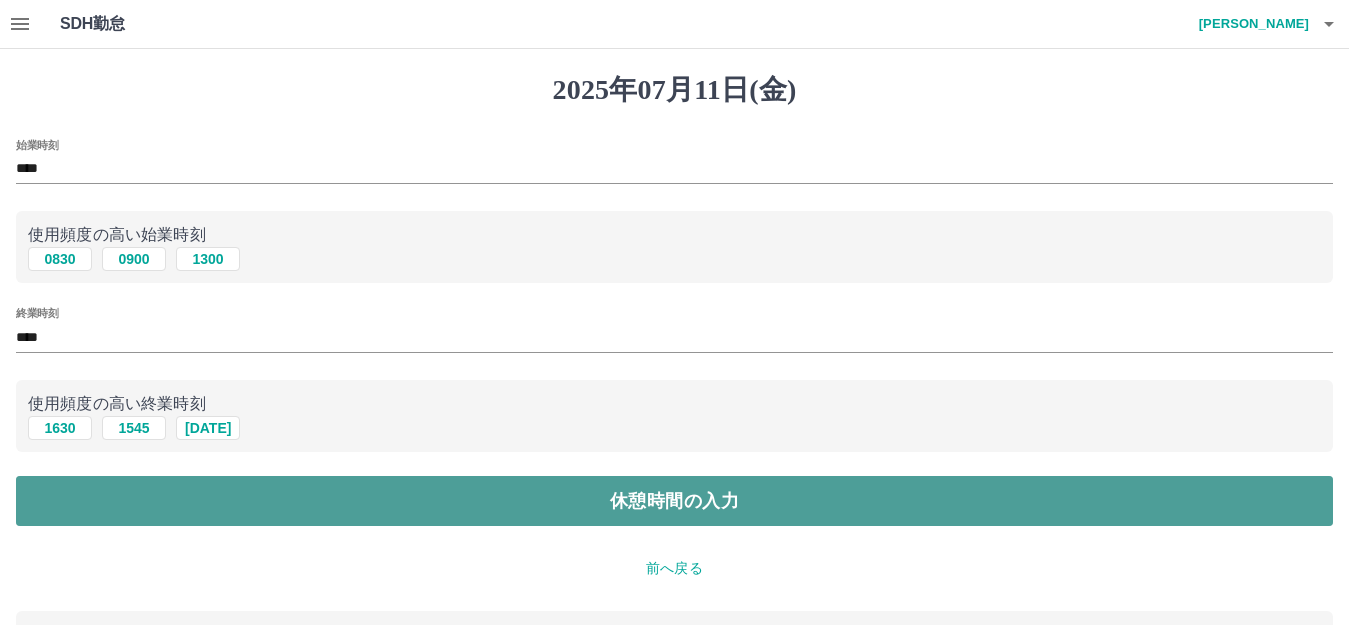 click on "休憩時間の入力" at bounding box center (674, 501) 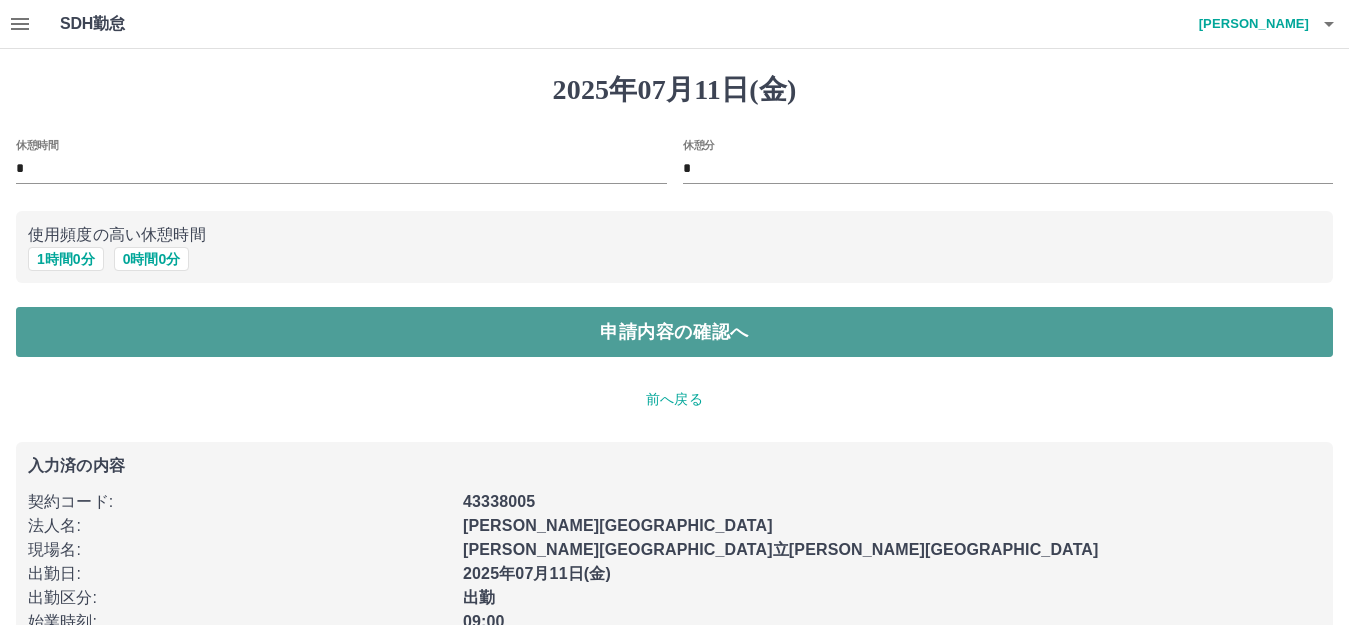 click on "申請内容の確認へ" at bounding box center [674, 332] 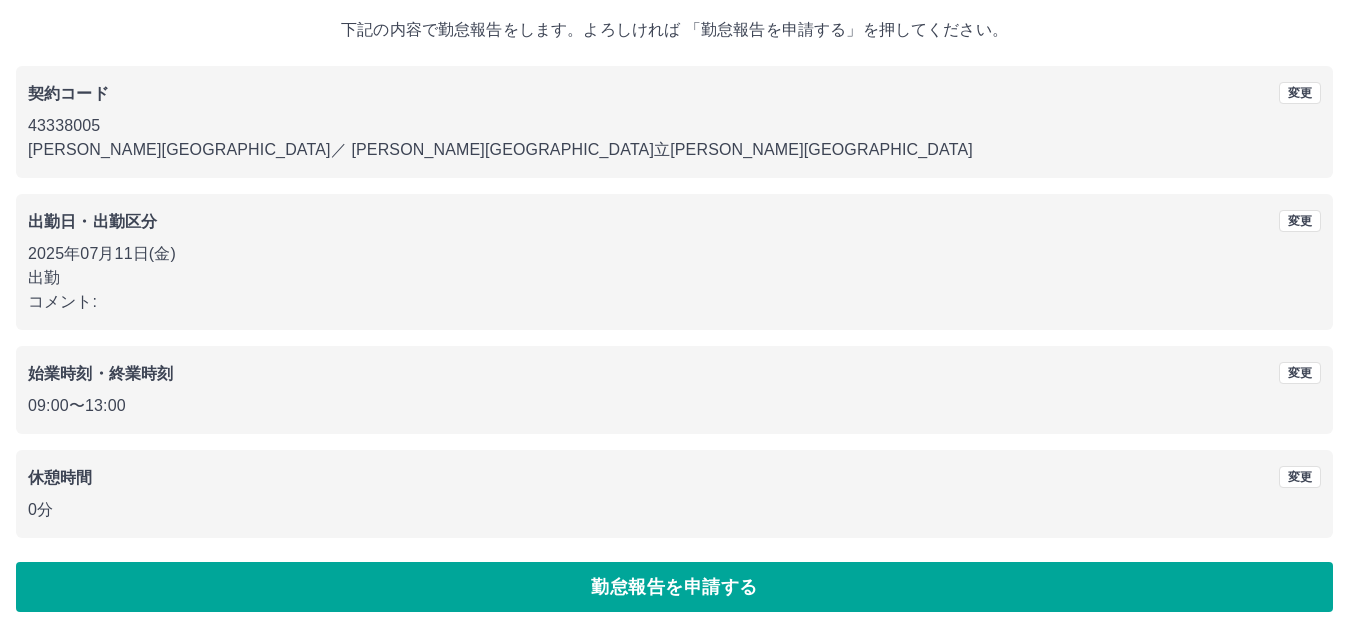 scroll, scrollTop: 124, scrollLeft: 0, axis: vertical 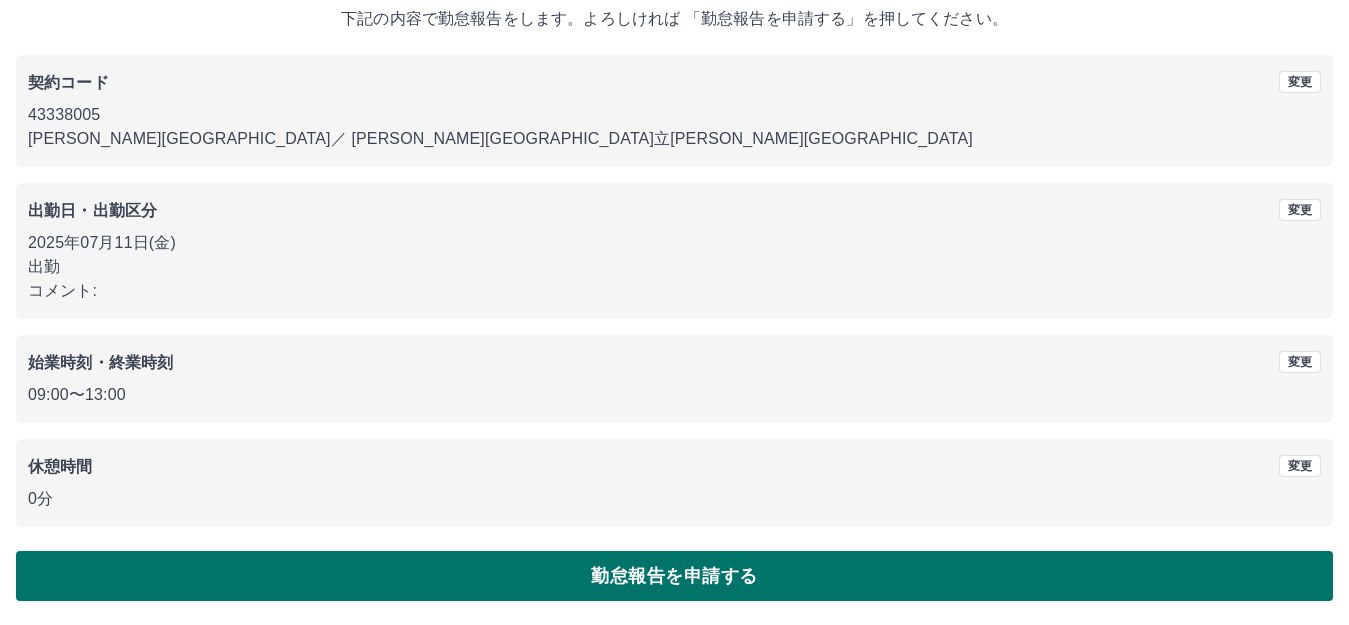 click on "勤怠報告を申請する" at bounding box center [674, 576] 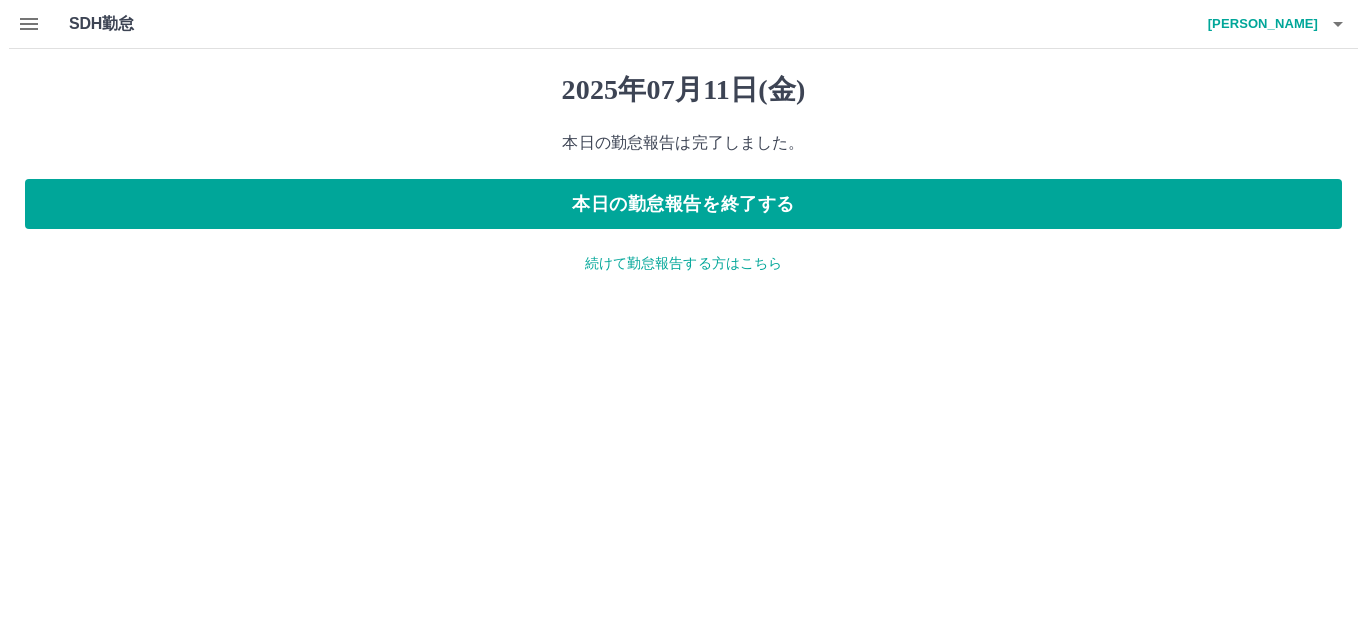 scroll, scrollTop: 0, scrollLeft: 0, axis: both 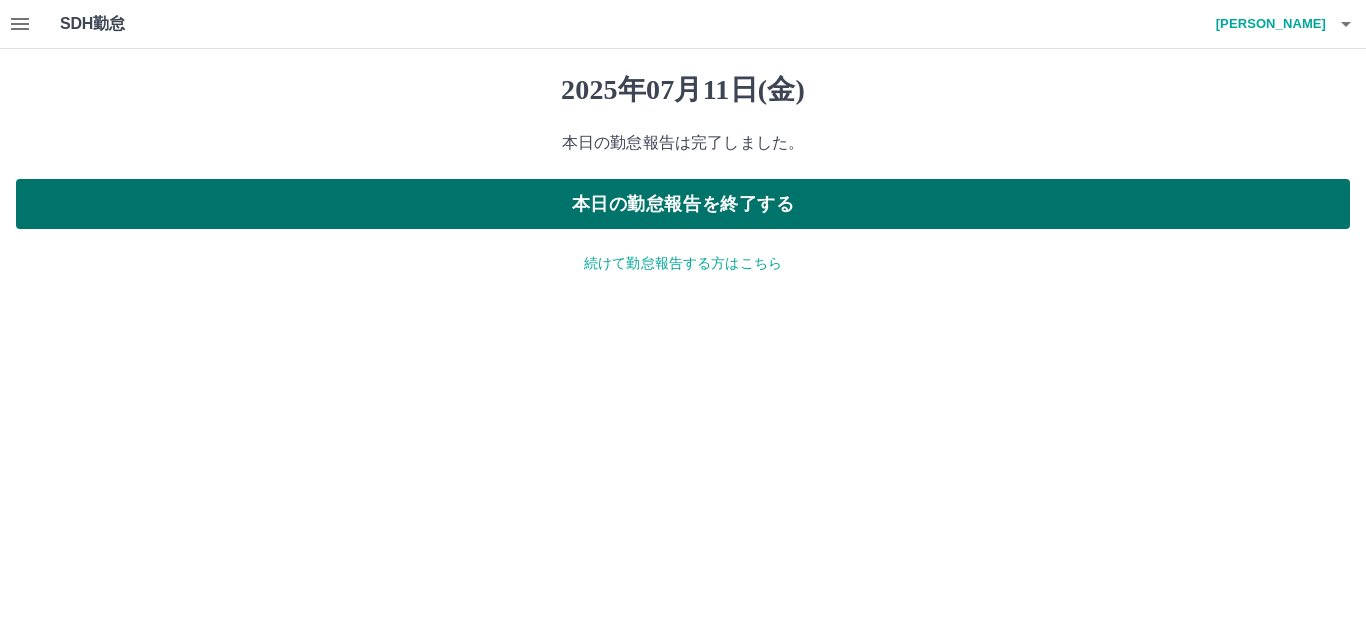click on "本日の勤怠報告を終了する" at bounding box center (683, 204) 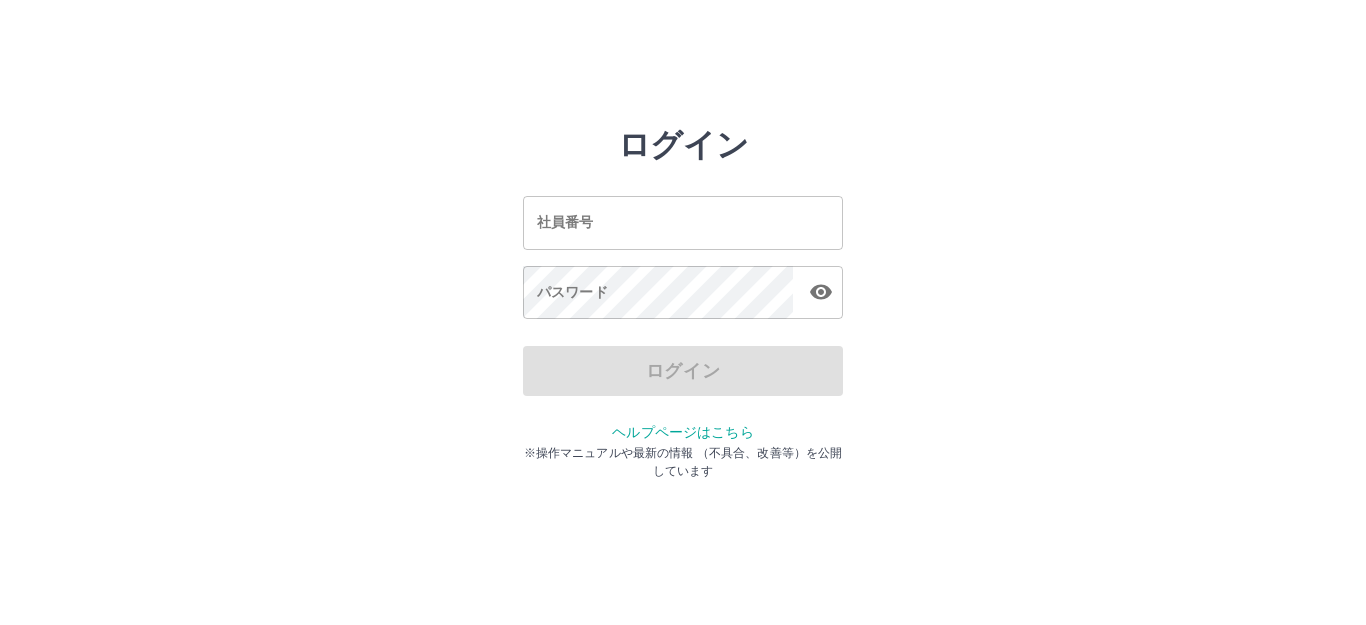 scroll, scrollTop: 0, scrollLeft: 0, axis: both 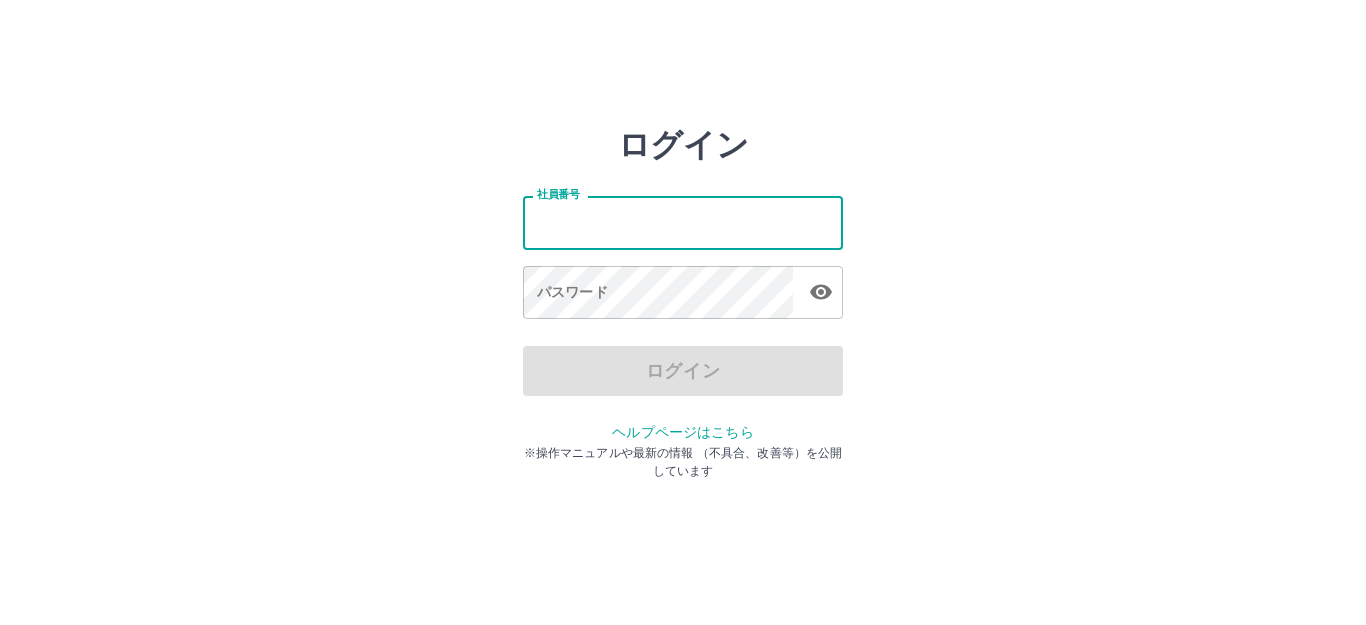 click on "社員番号" at bounding box center [683, 222] 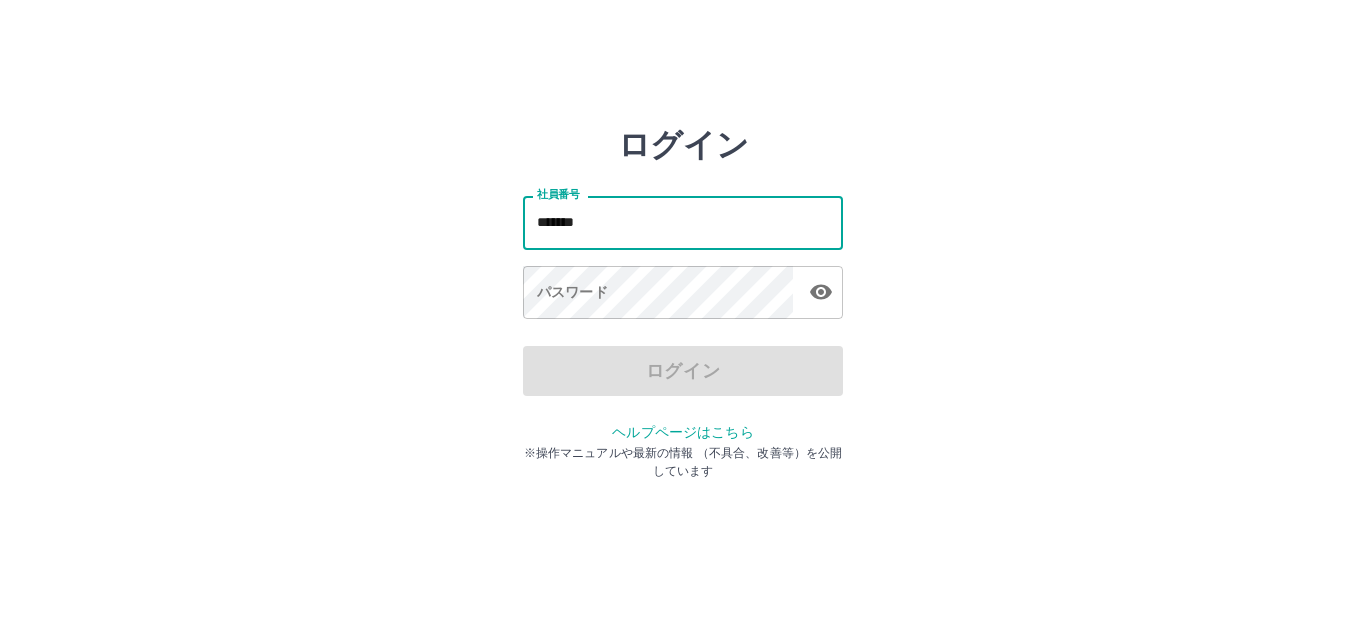 type on "*******" 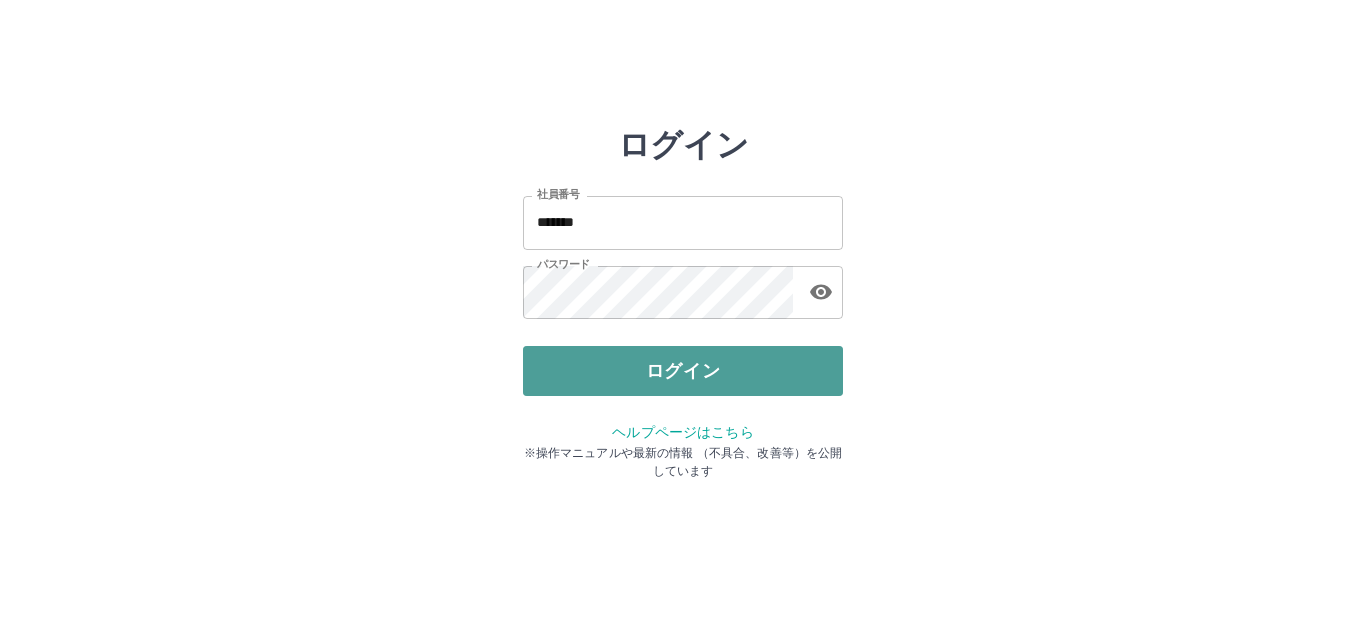 click on "ログイン" at bounding box center [683, 371] 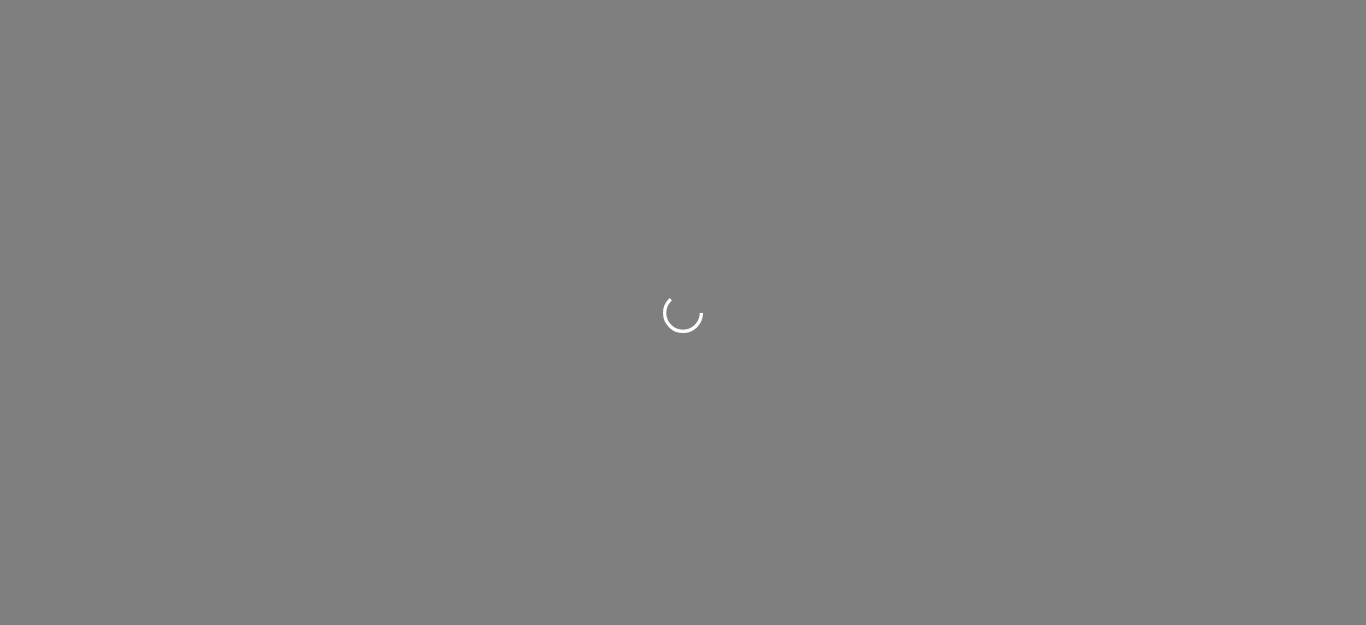 scroll, scrollTop: 0, scrollLeft: 0, axis: both 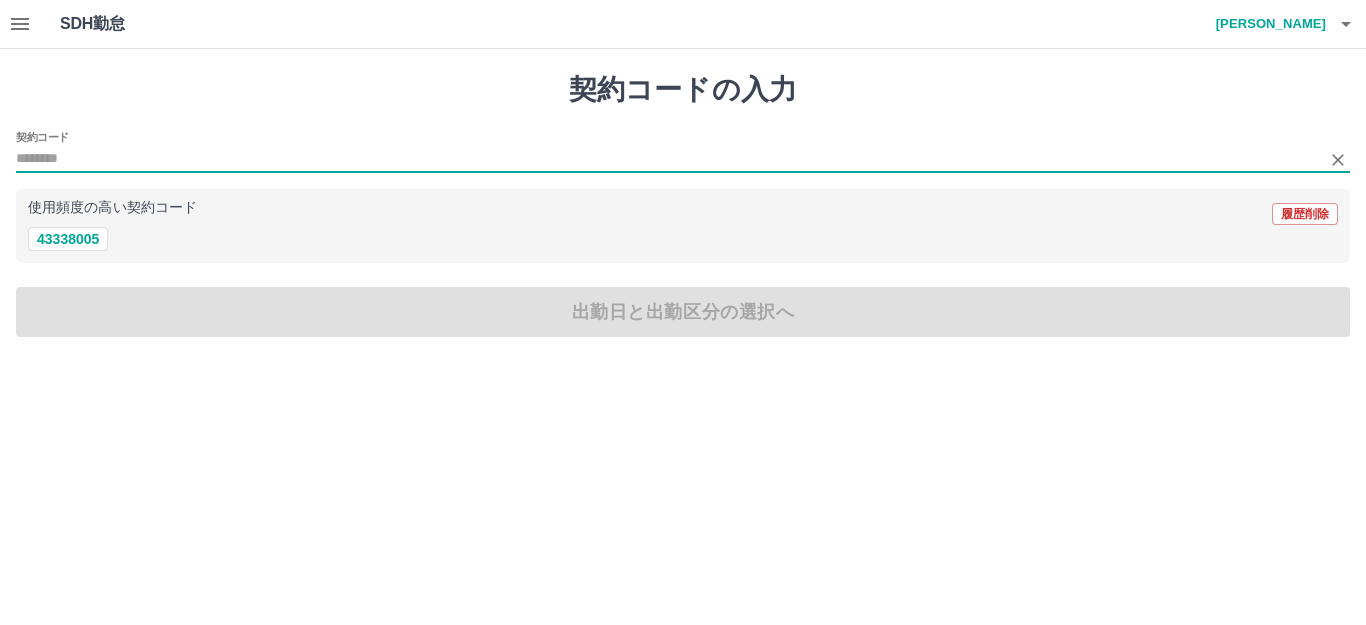 click on "契約コード" at bounding box center (668, 159) 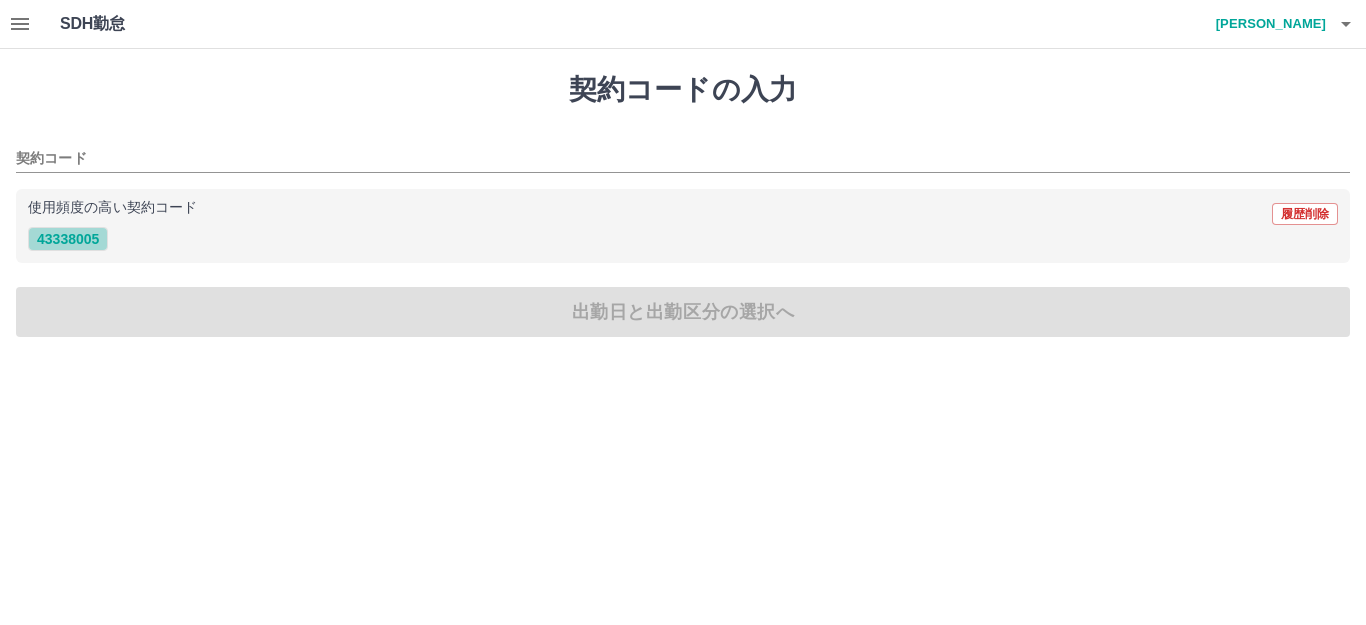 click on "43338005" at bounding box center (68, 239) 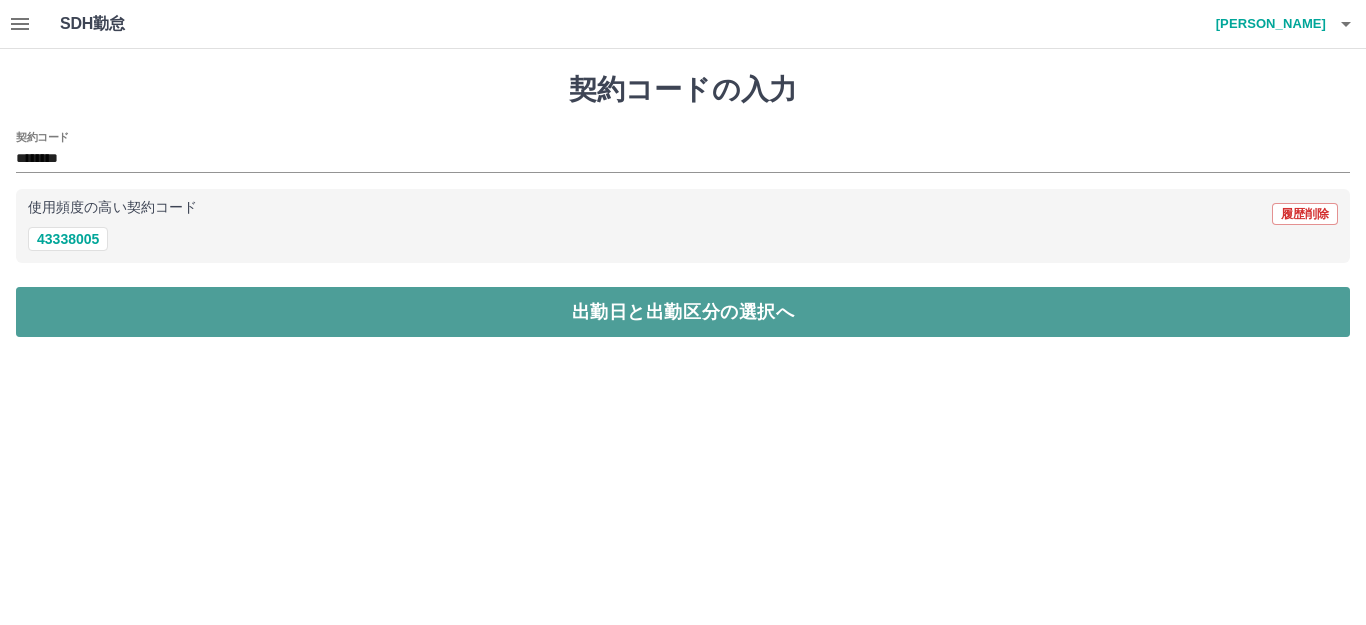 click on "出勤日と出勤区分の選択へ" at bounding box center [683, 312] 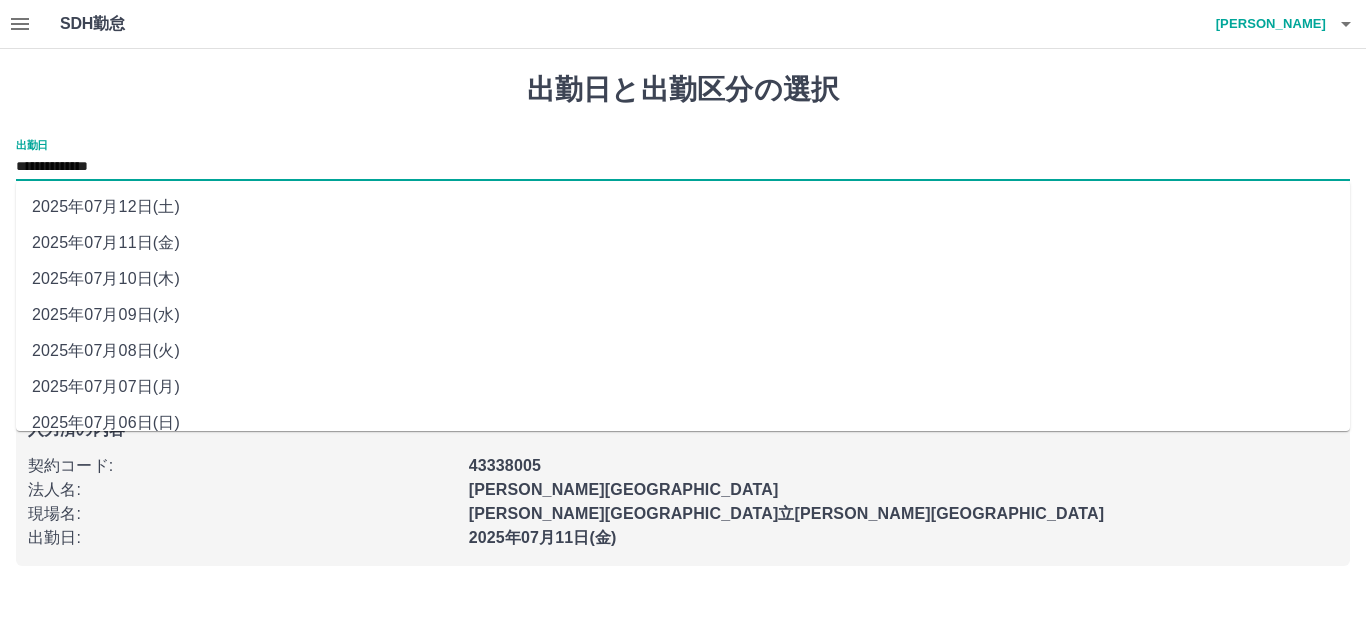 click on "**********" at bounding box center (683, 167) 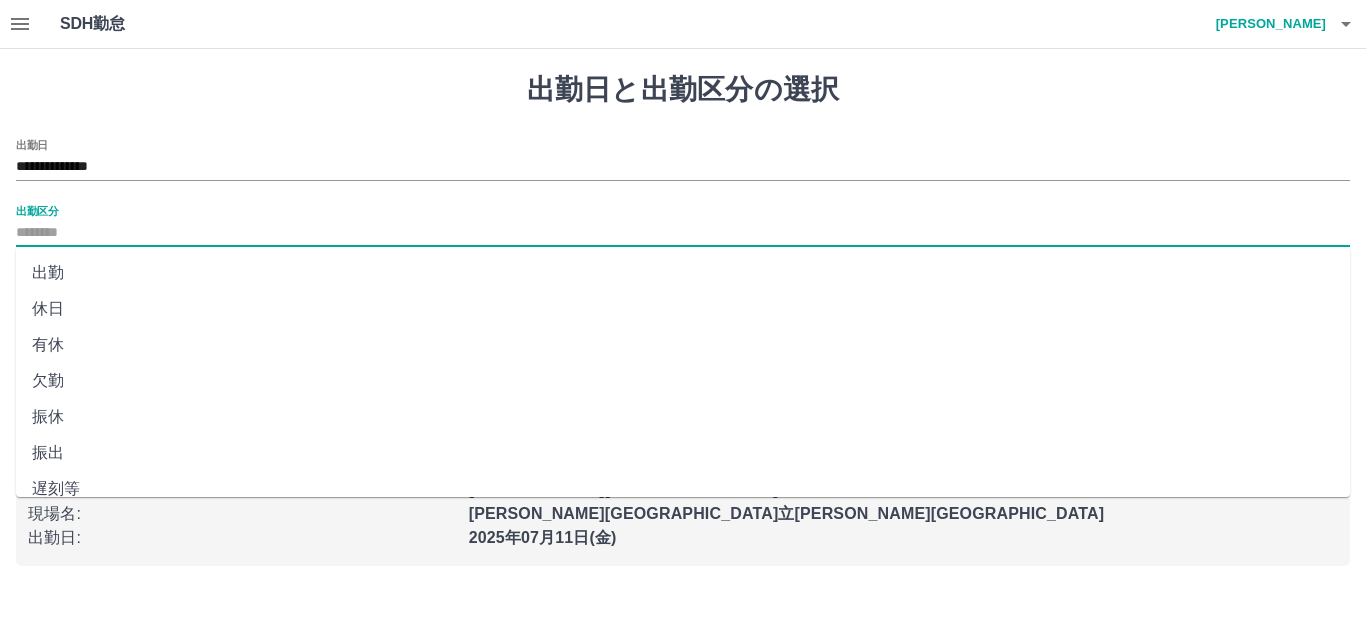 click on "出勤区分" at bounding box center [683, 233] 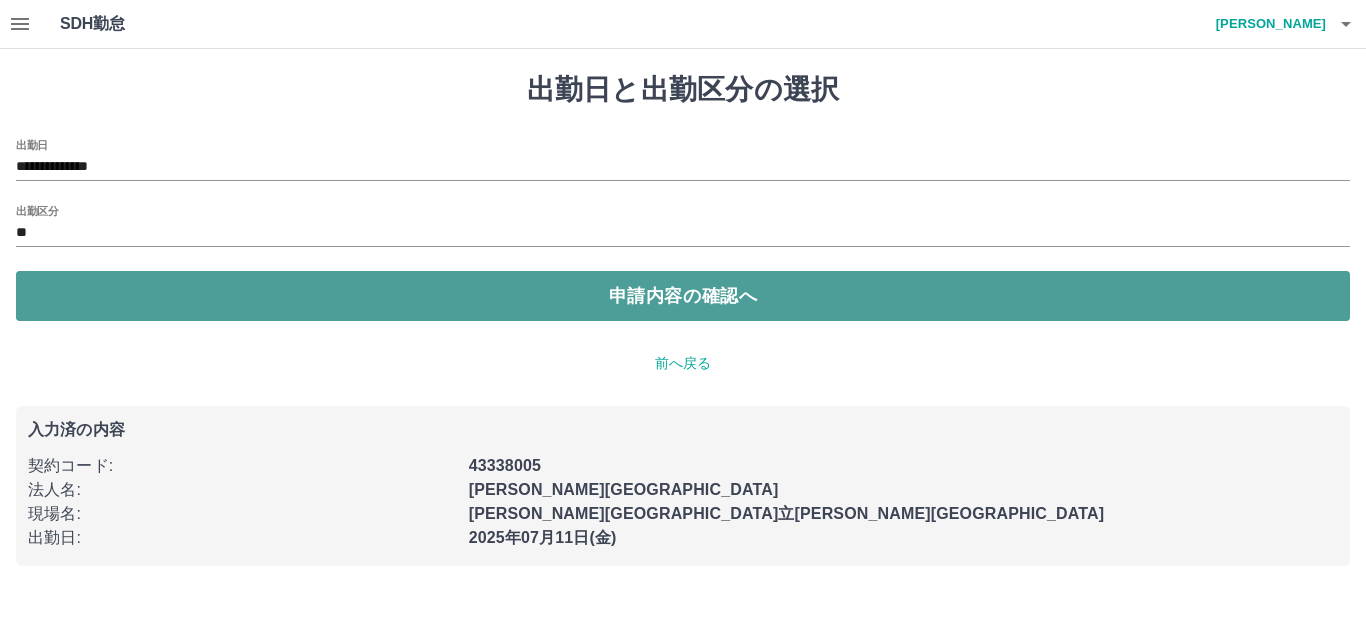 click on "申請内容の確認へ" at bounding box center (683, 296) 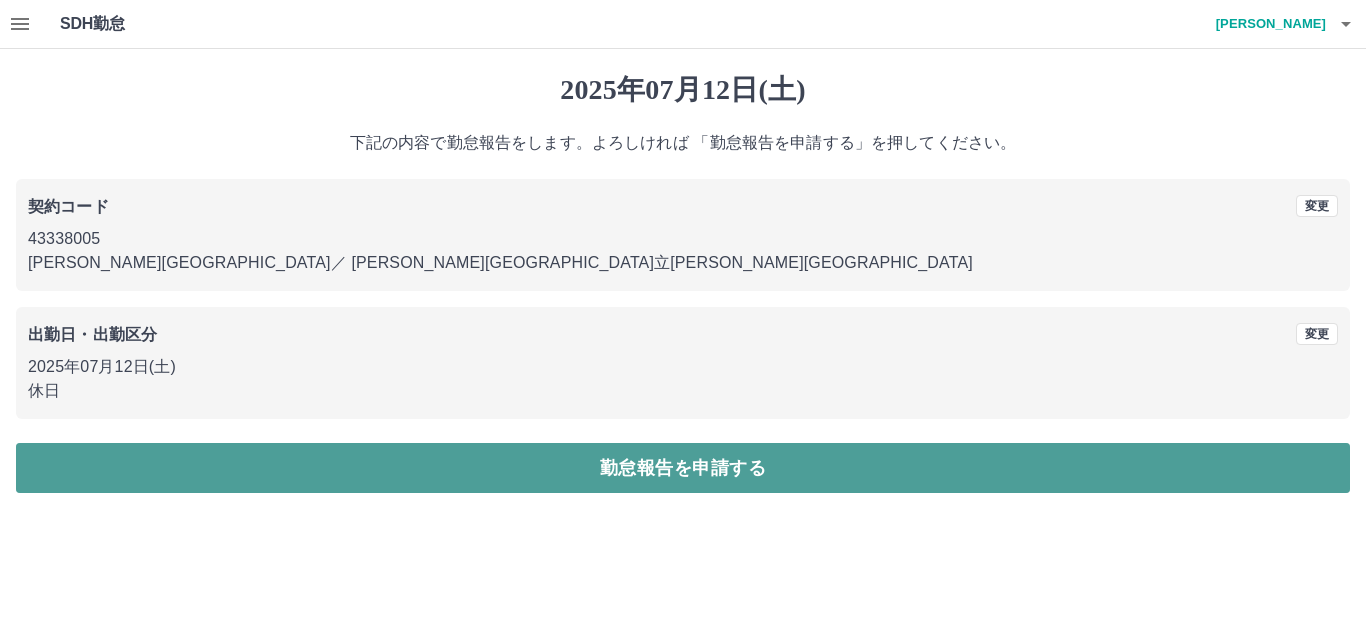 click on "勤怠報告を申請する" at bounding box center [683, 468] 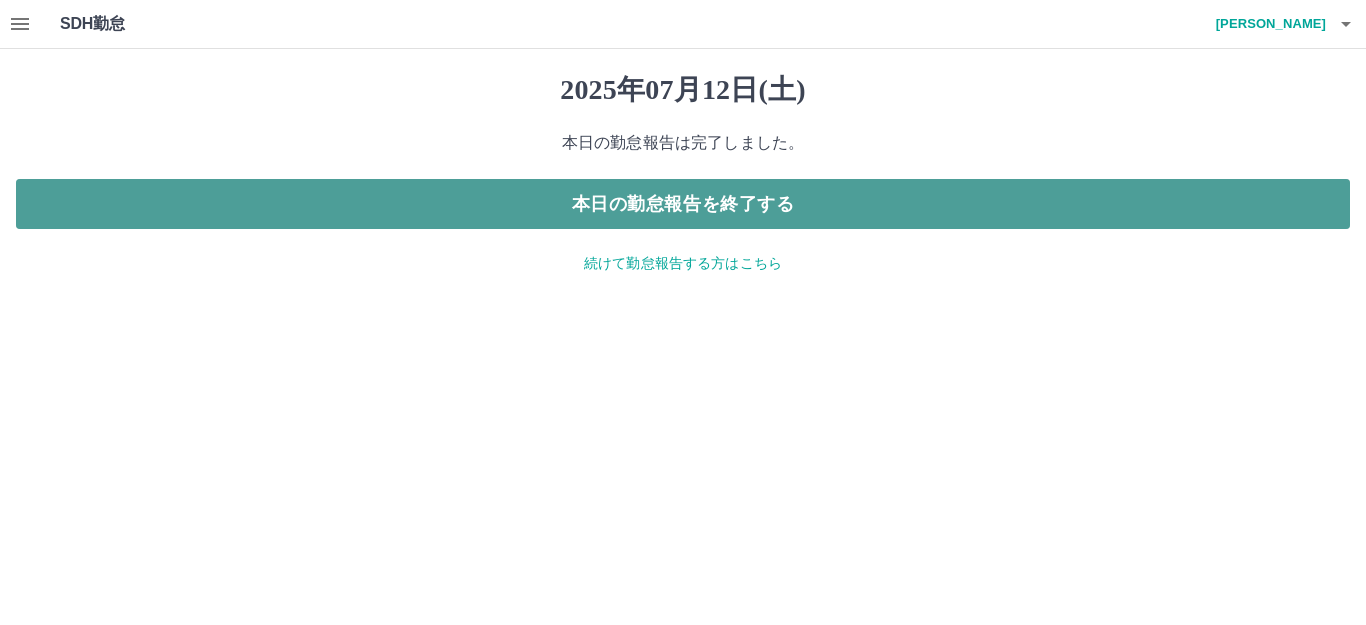 click on "本日の勤怠報告を終了する" at bounding box center (683, 204) 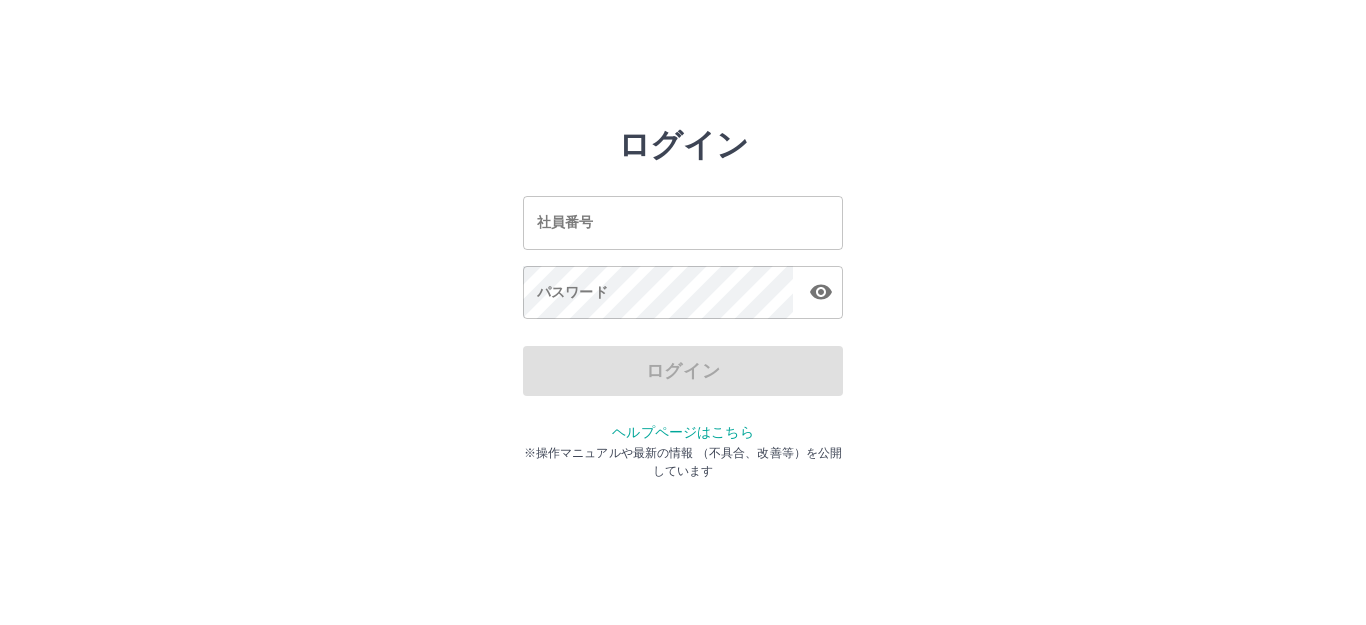 scroll, scrollTop: 0, scrollLeft: 0, axis: both 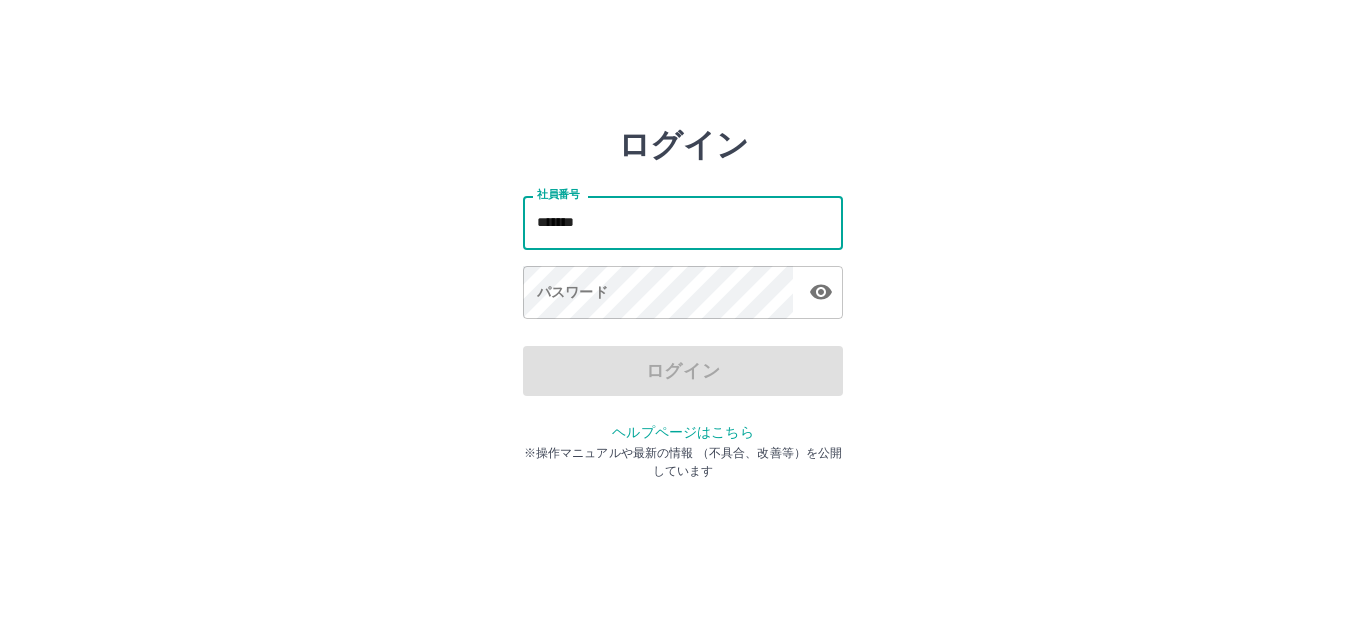 type on "*******" 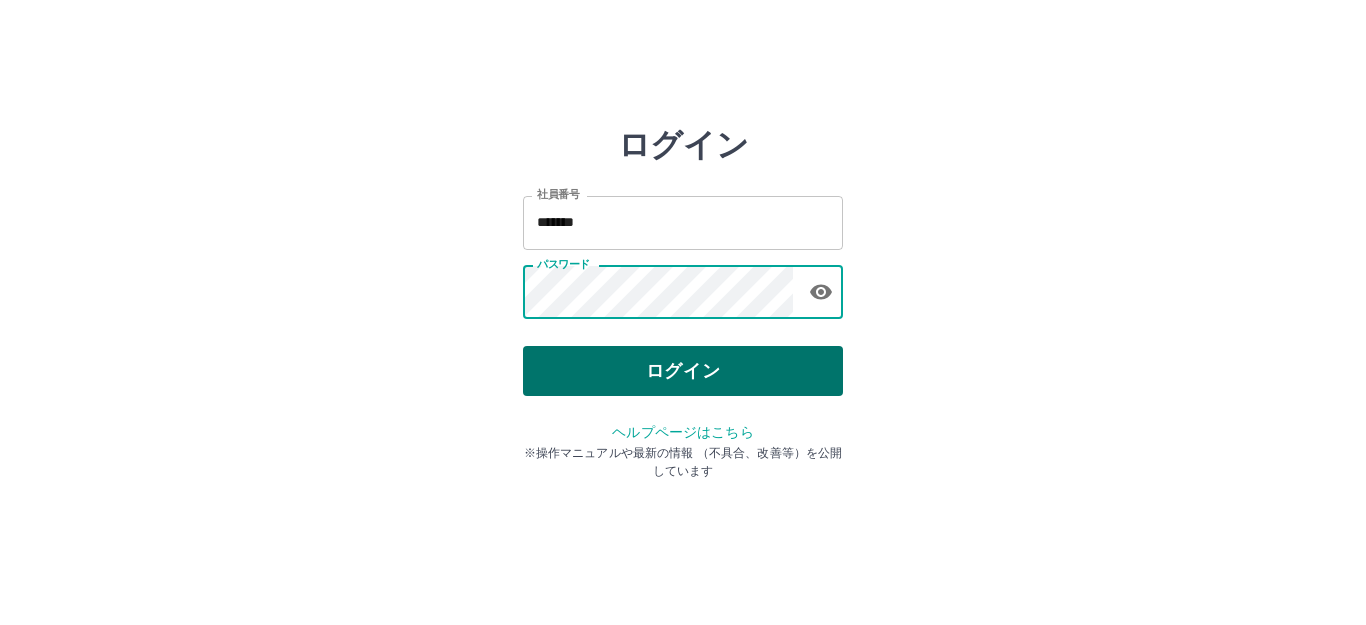 click on "ログイン" at bounding box center [683, 371] 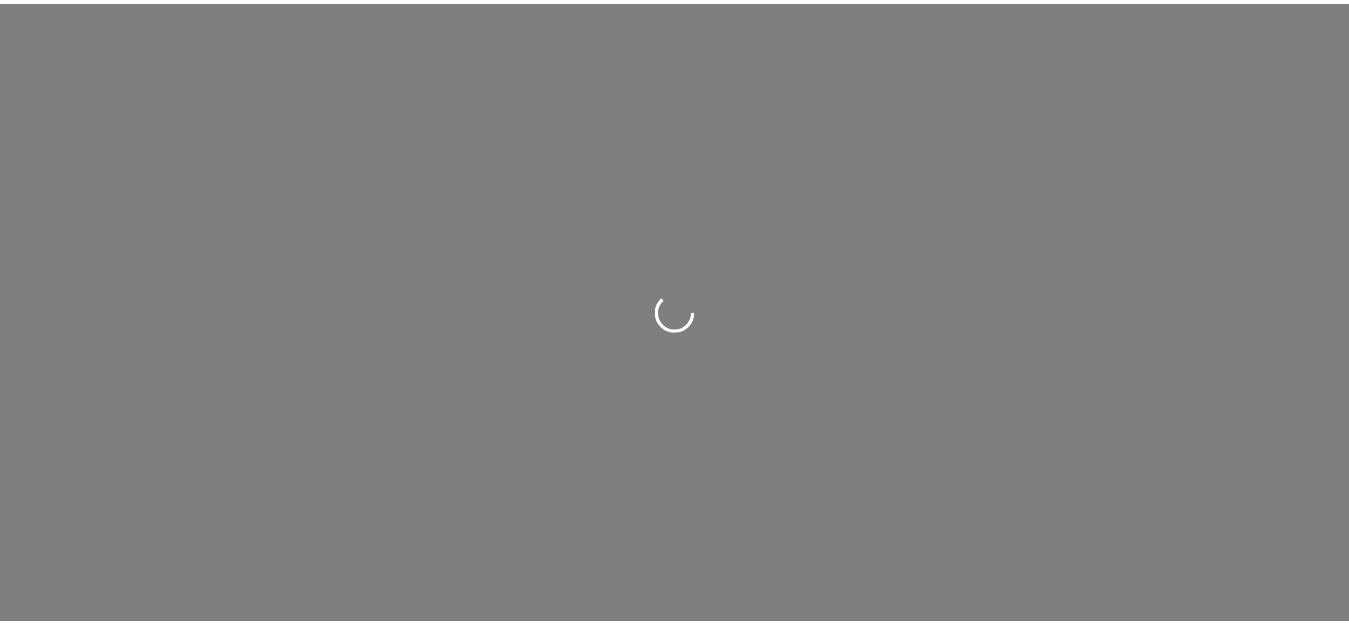 scroll, scrollTop: 0, scrollLeft: 0, axis: both 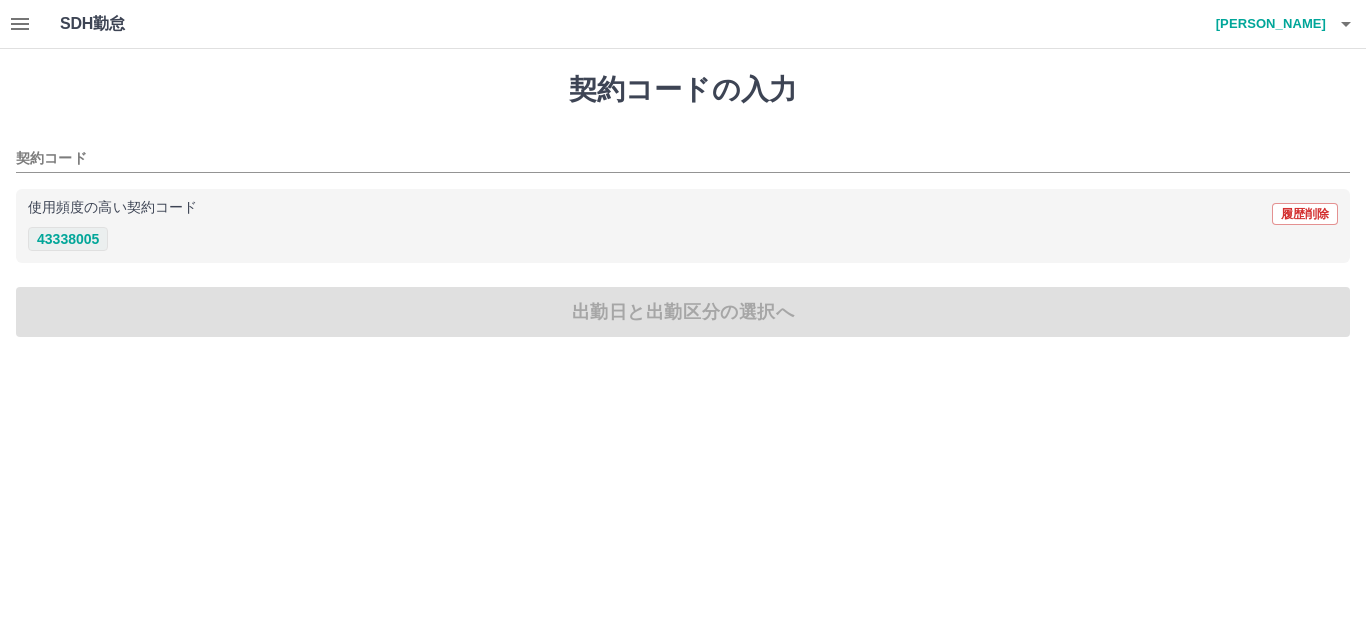 click on "43338005" at bounding box center [68, 239] 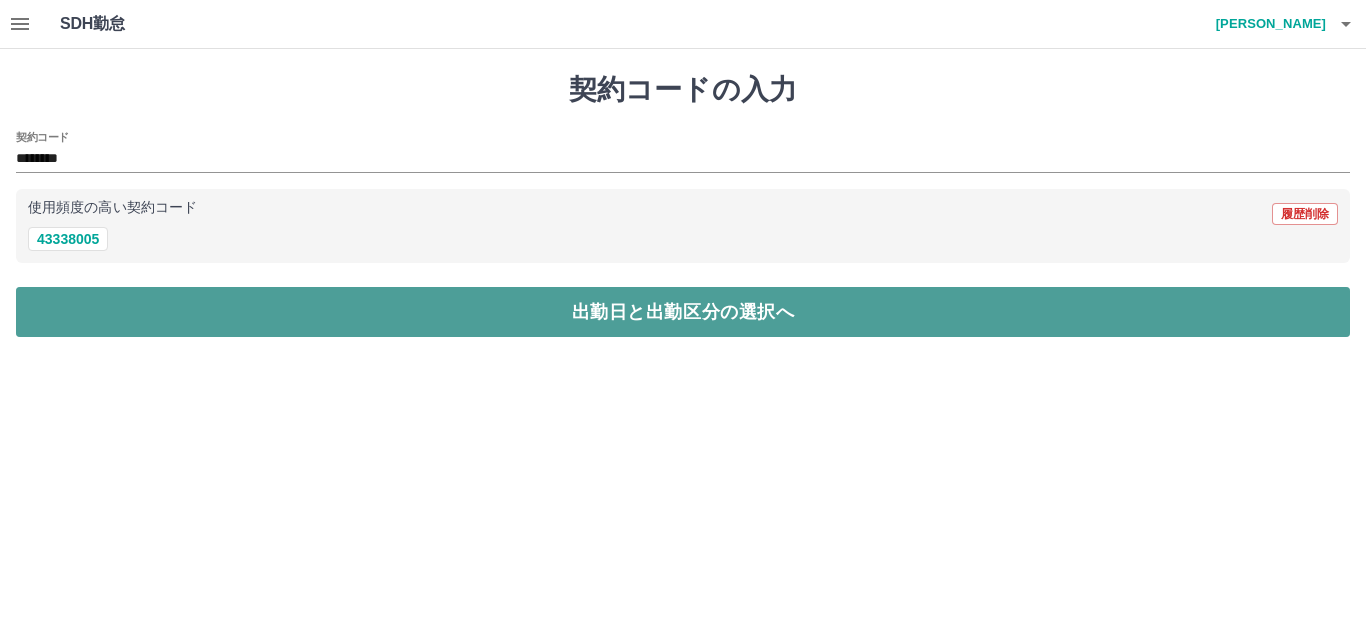 drag, startPoint x: 221, startPoint y: 320, endPoint x: 194, endPoint y: 324, distance: 27.294687 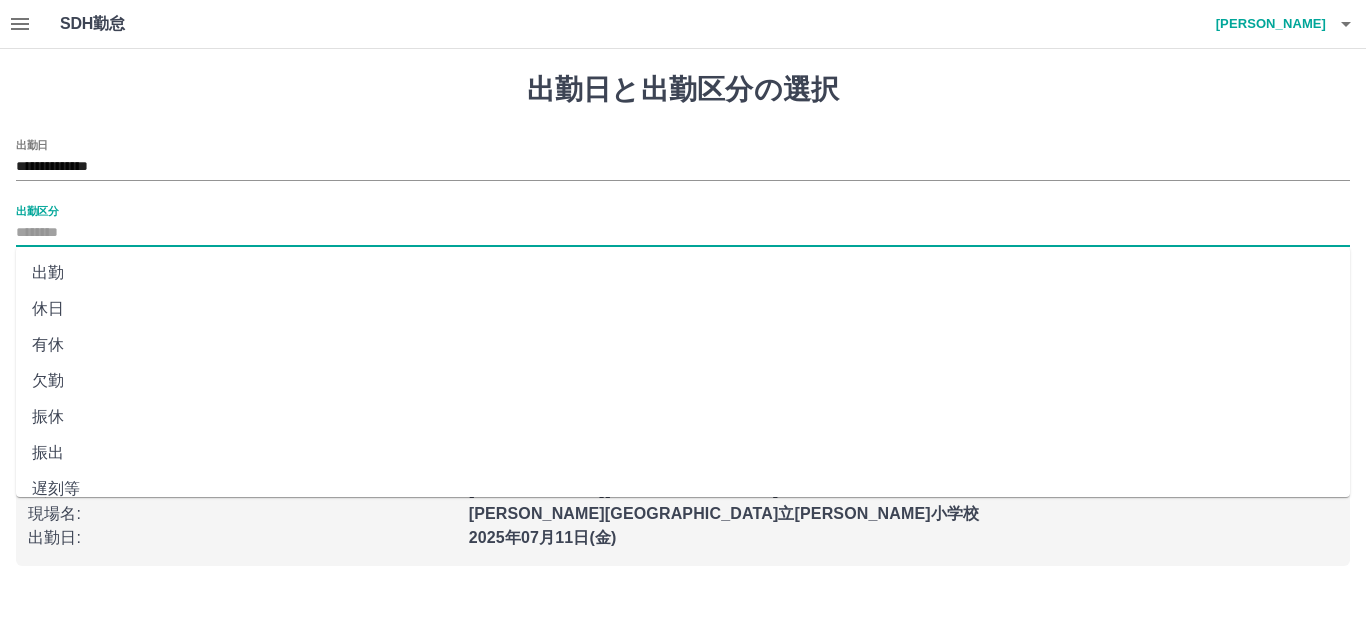 click on "出勤区分" at bounding box center [683, 233] 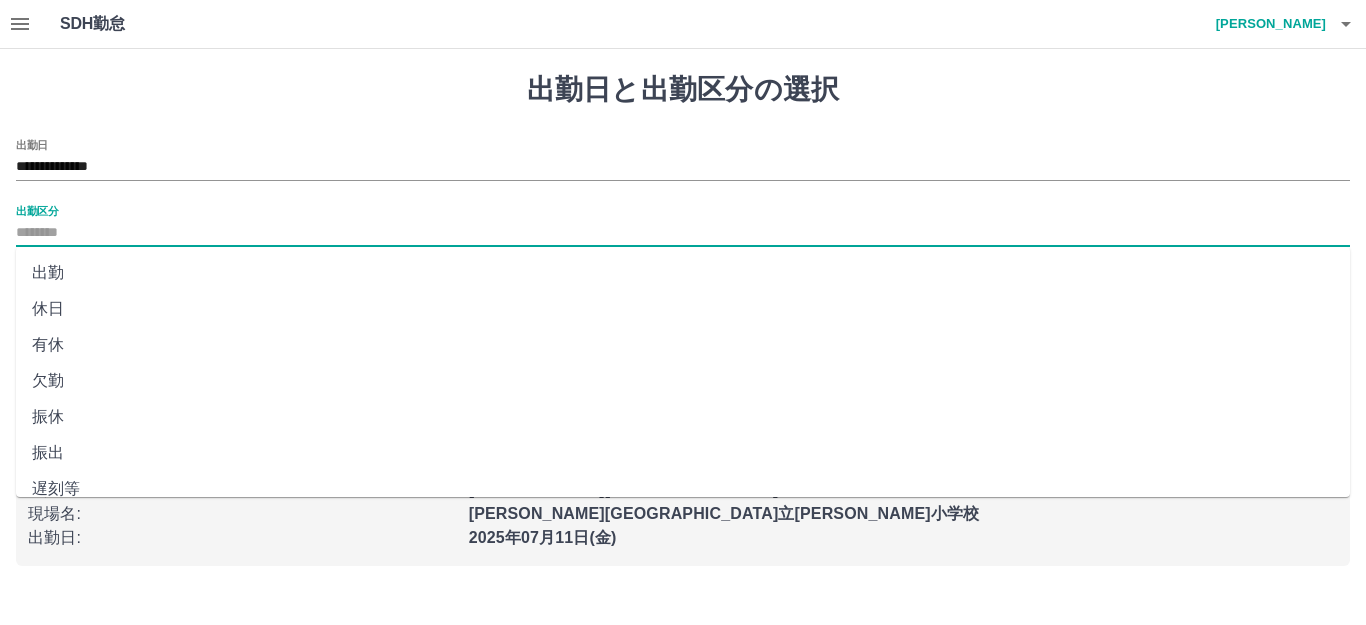 click on "出勤" at bounding box center [683, 273] 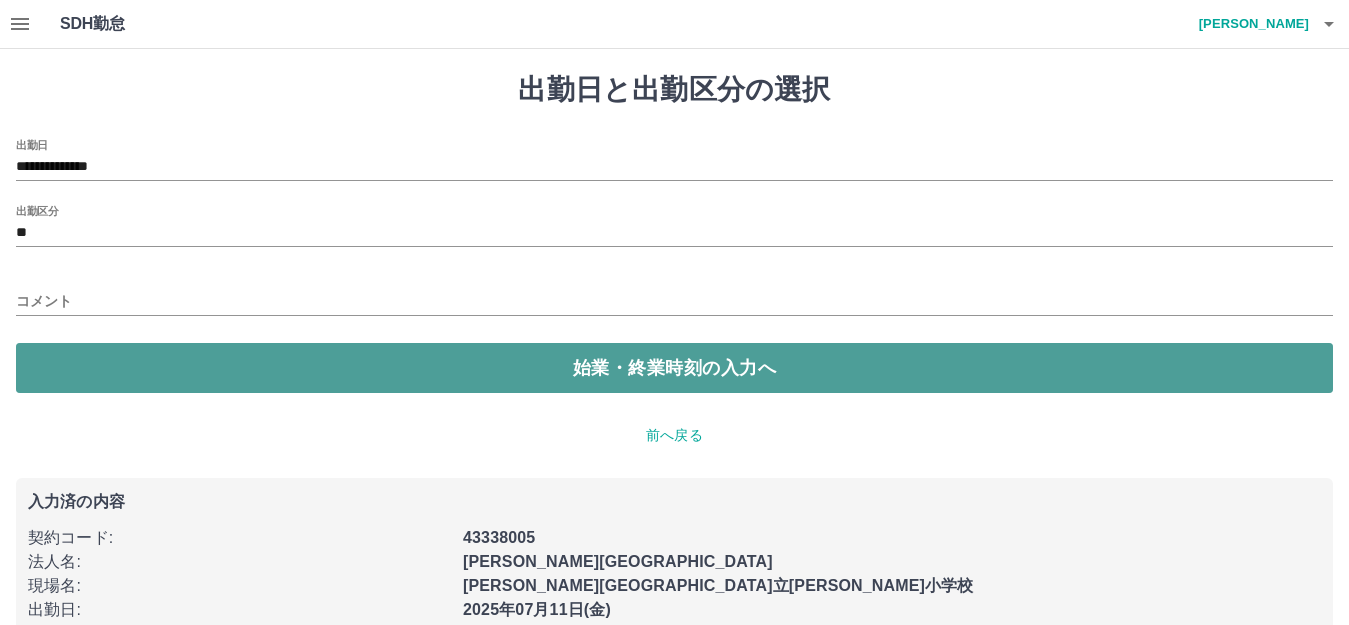 click on "始業・終業時刻の入力へ" at bounding box center (674, 368) 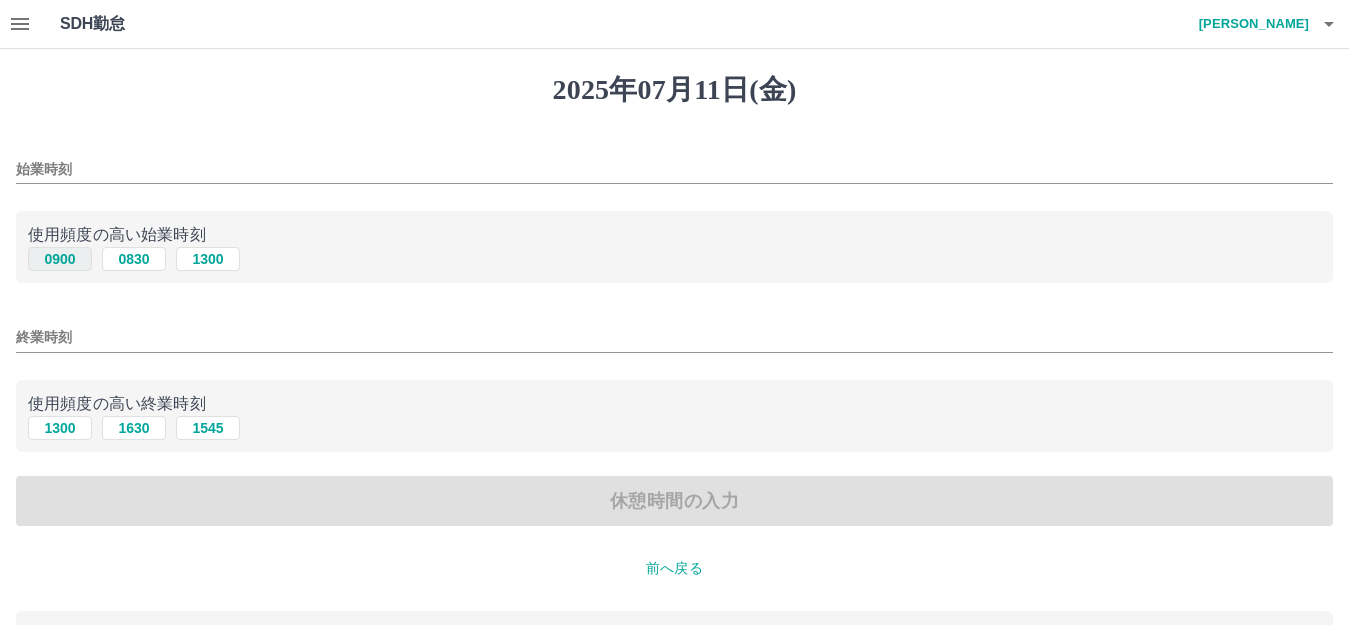 click on "0900" at bounding box center (60, 259) 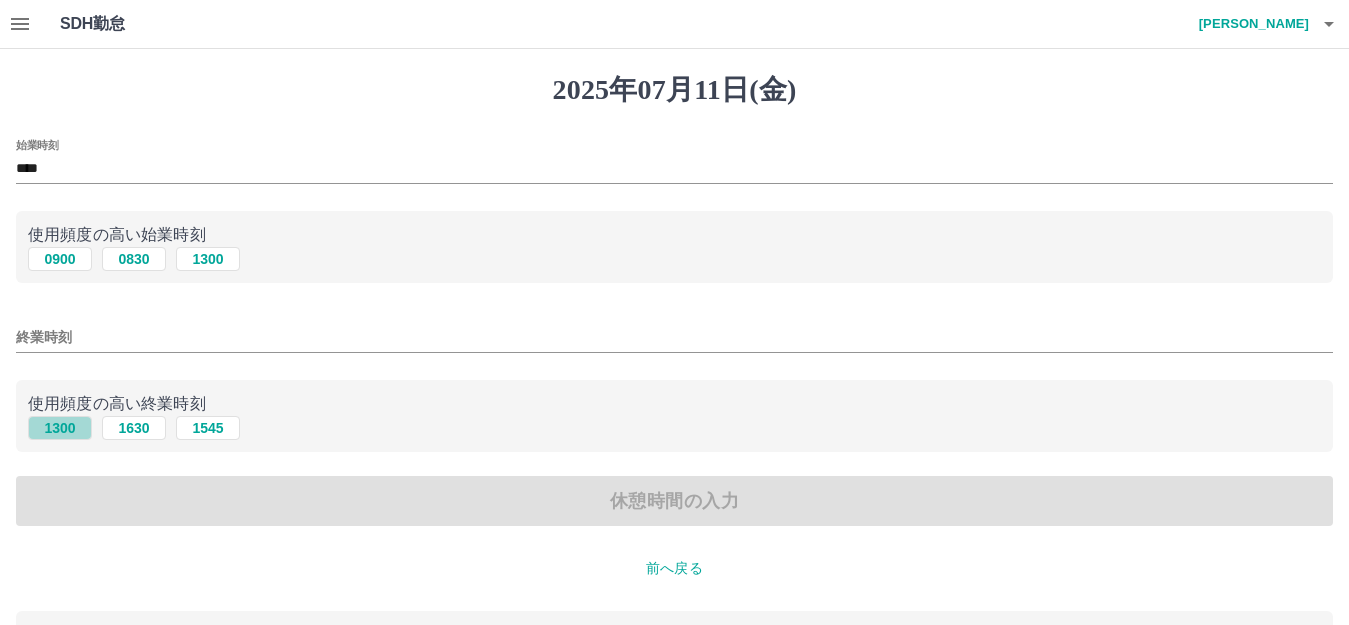 drag, startPoint x: 62, startPoint y: 434, endPoint x: 88, endPoint y: 434, distance: 26 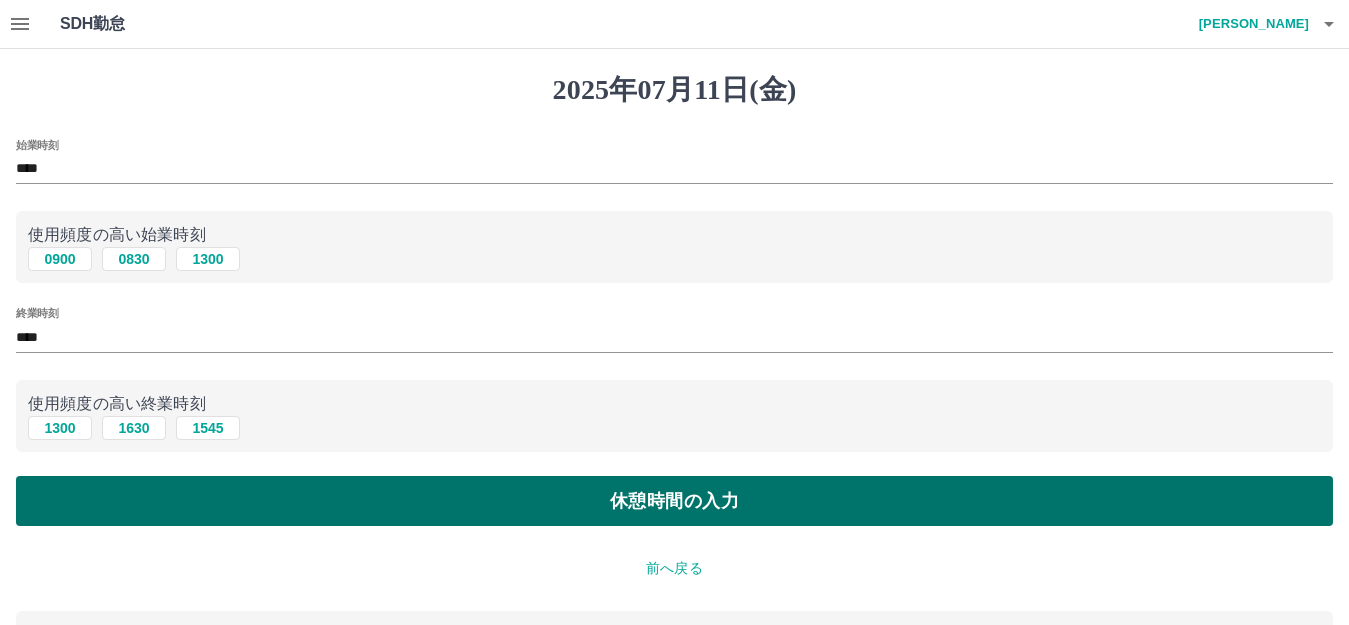 drag, startPoint x: 183, startPoint y: 496, endPoint x: 197, endPoint y: 500, distance: 14.56022 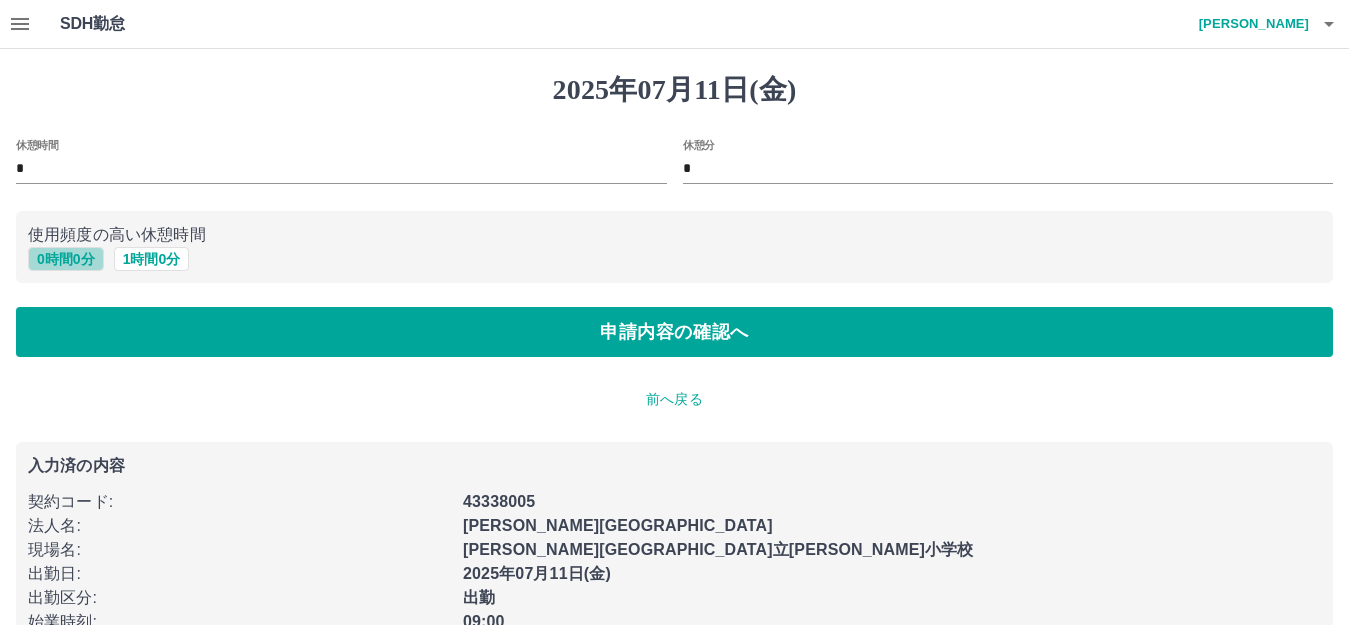 click on "0 時間 0 分" at bounding box center (66, 259) 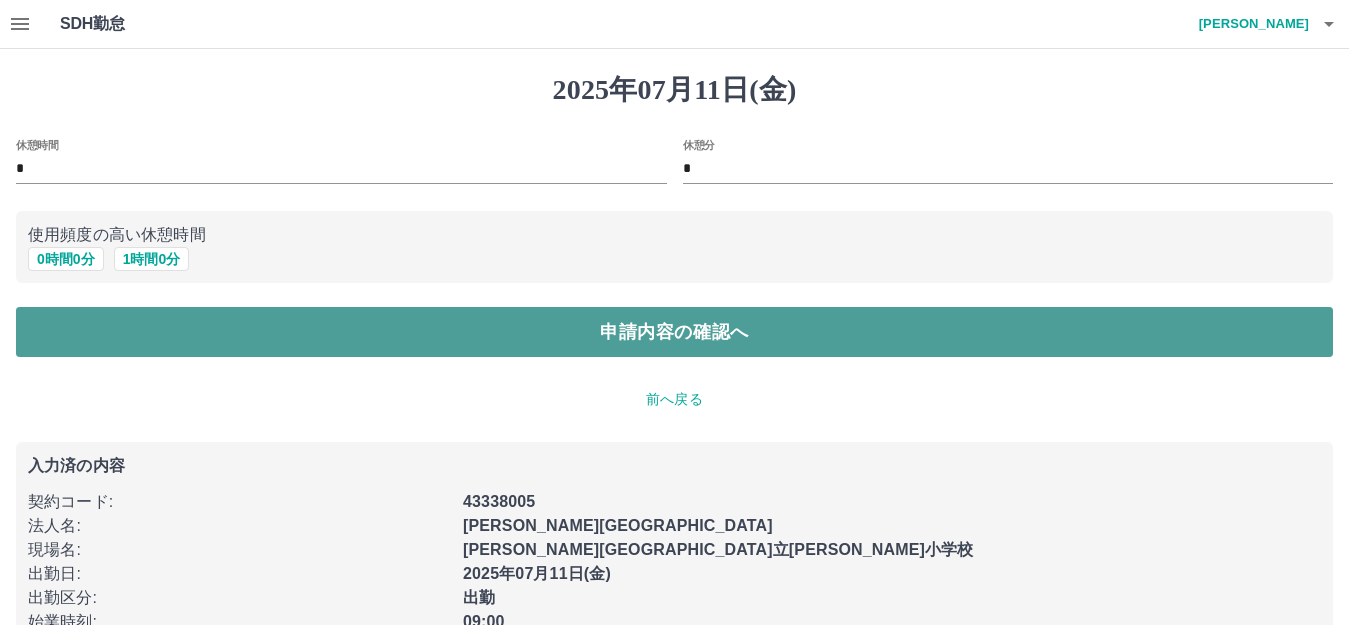 click on "申請内容の確認へ" at bounding box center [674, 332] 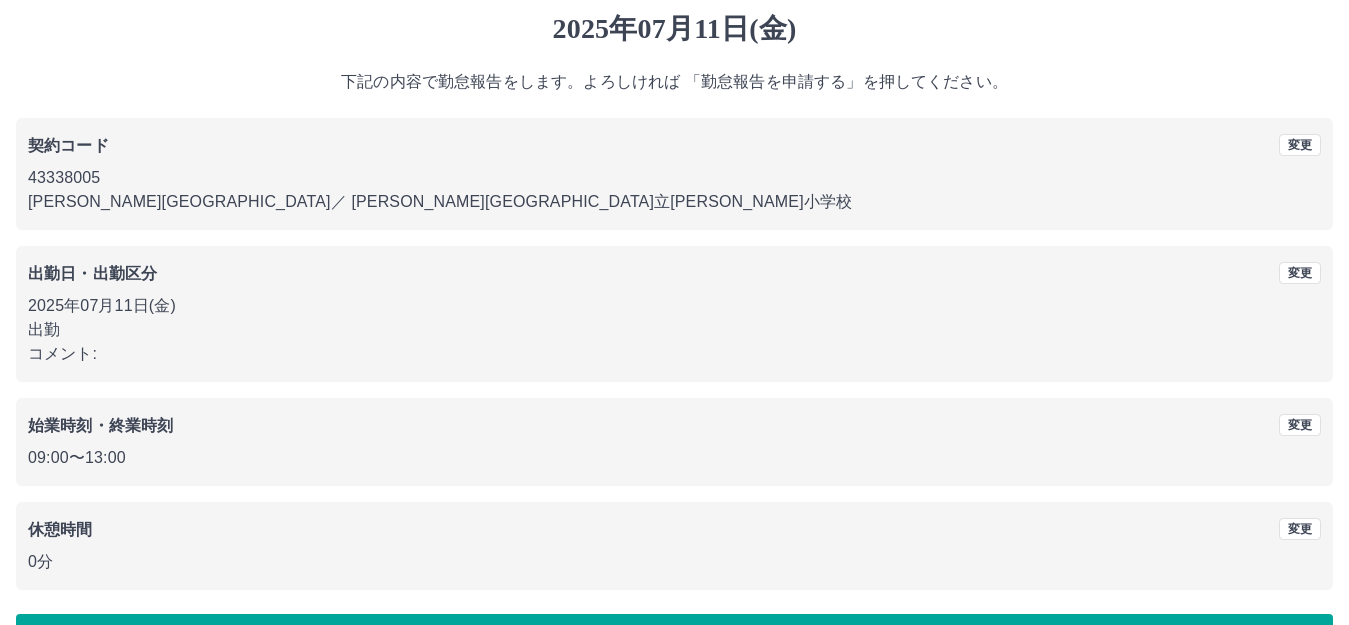 scroll, scrollTop: 124, scrollLeft: 0, axis: vertical 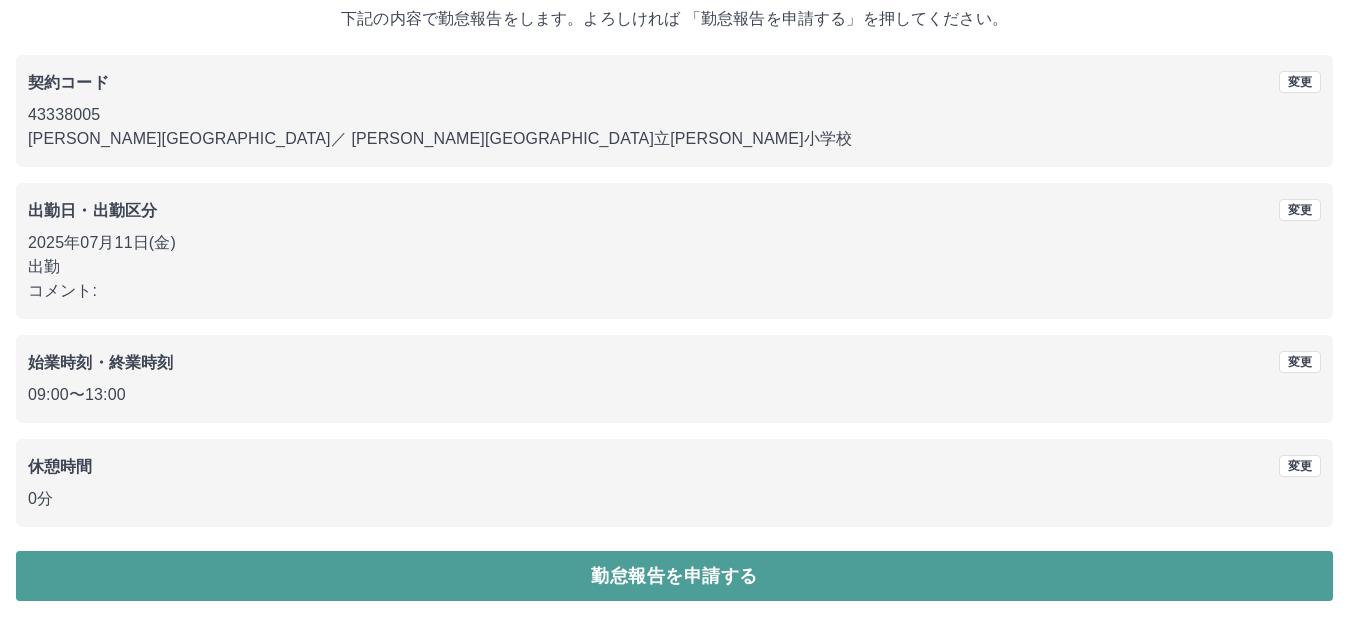 click on "勤怠報告を申請する" at bounding box center (674, 576) 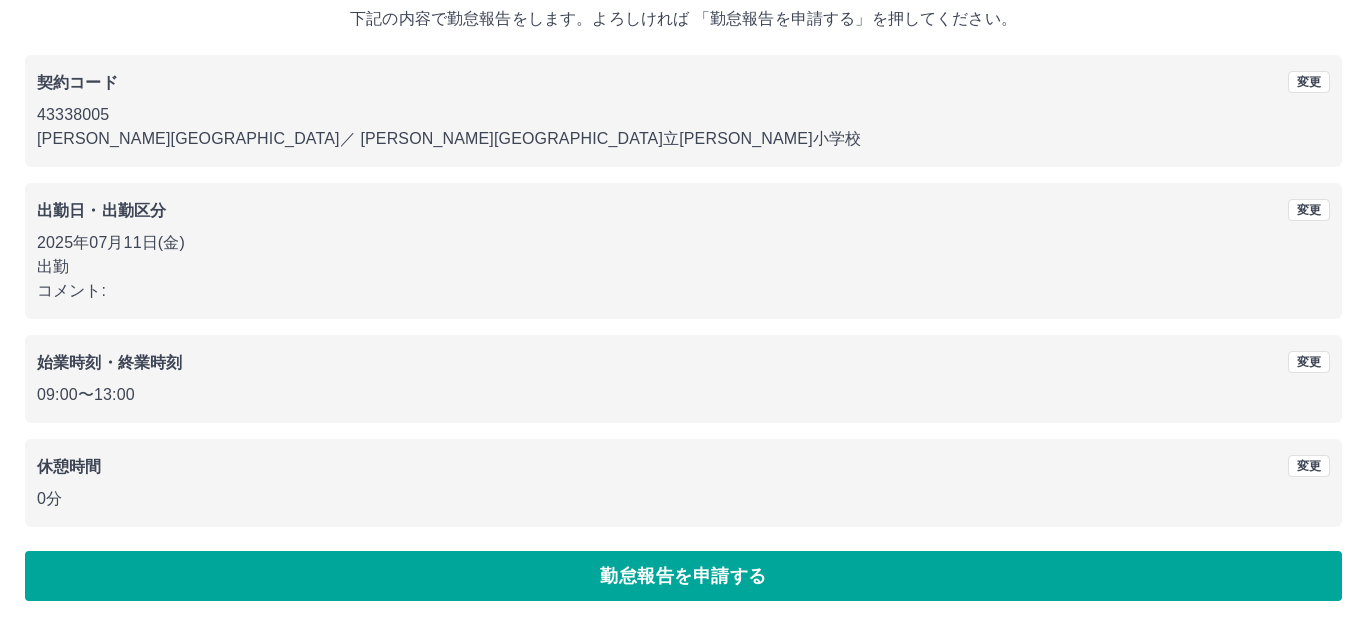 scroll, scrollTop: 0, scrollLeft: 0, axis: both 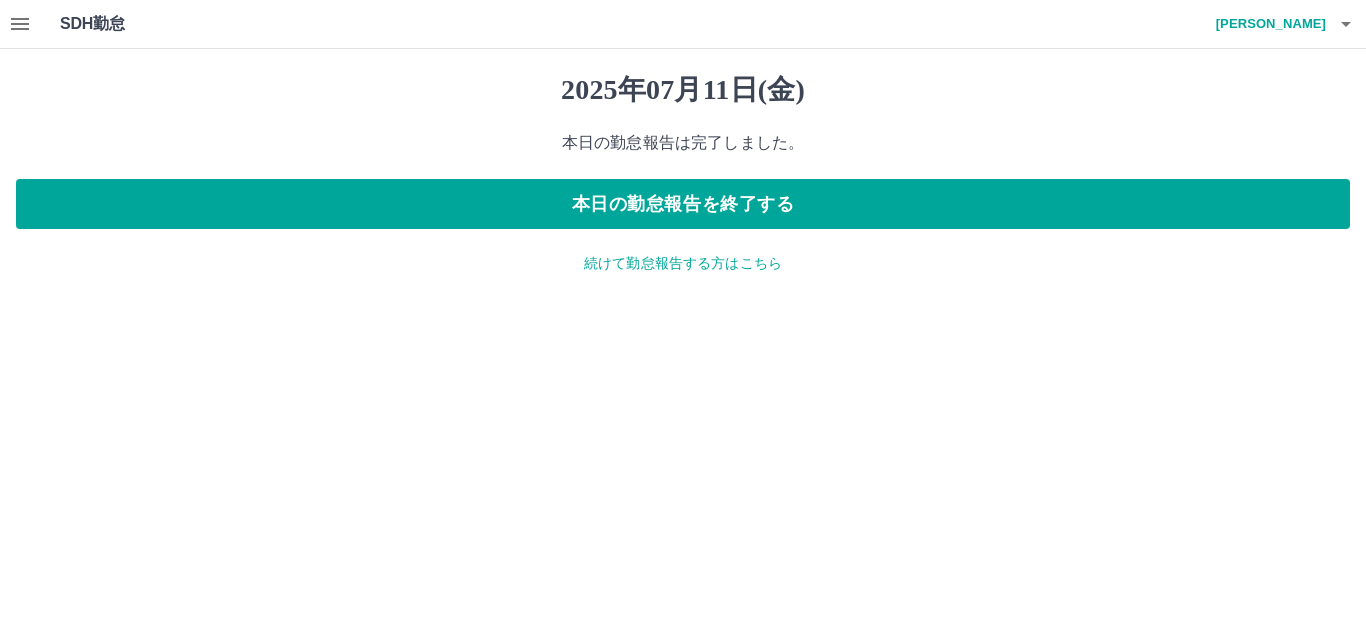 drag, startPoint x: 481, startPoint y: 348, endPoint x: 518, endPoint y: 321, distance: 45.80393 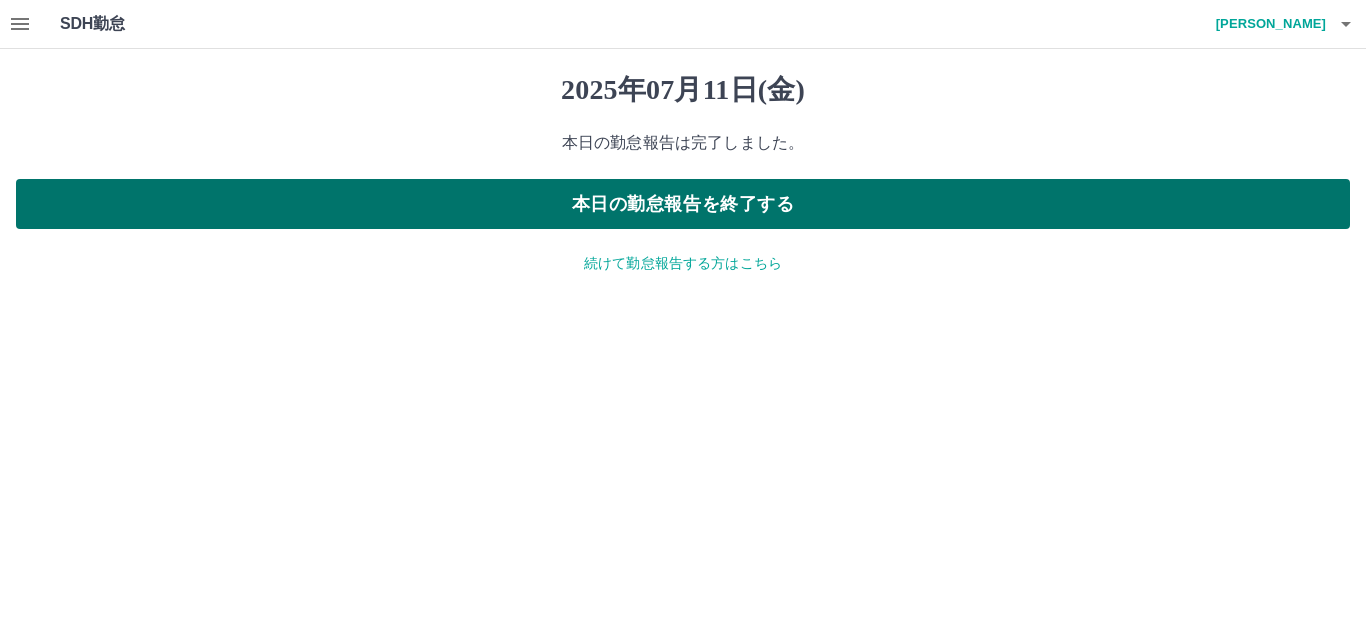 click on "本日の勤怠報告を終了する" at bounding box center [683, 204] 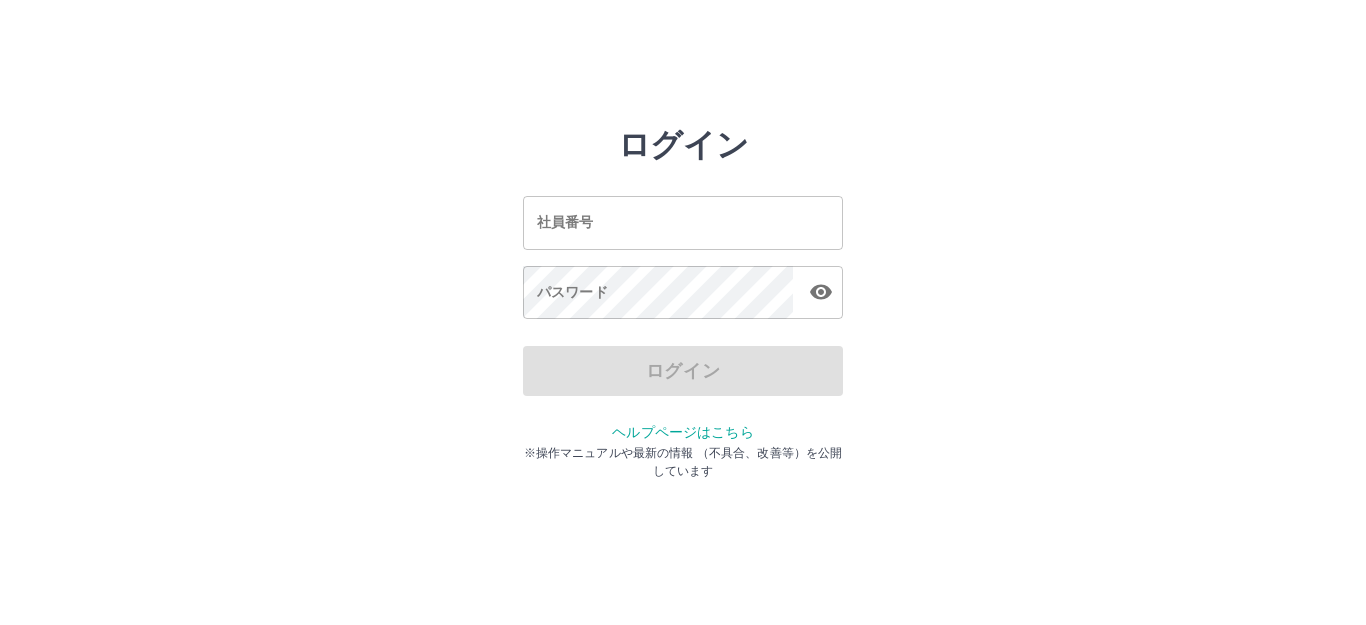 scroll, scrollTop: 0, scrollLeft: 0, axis: both 